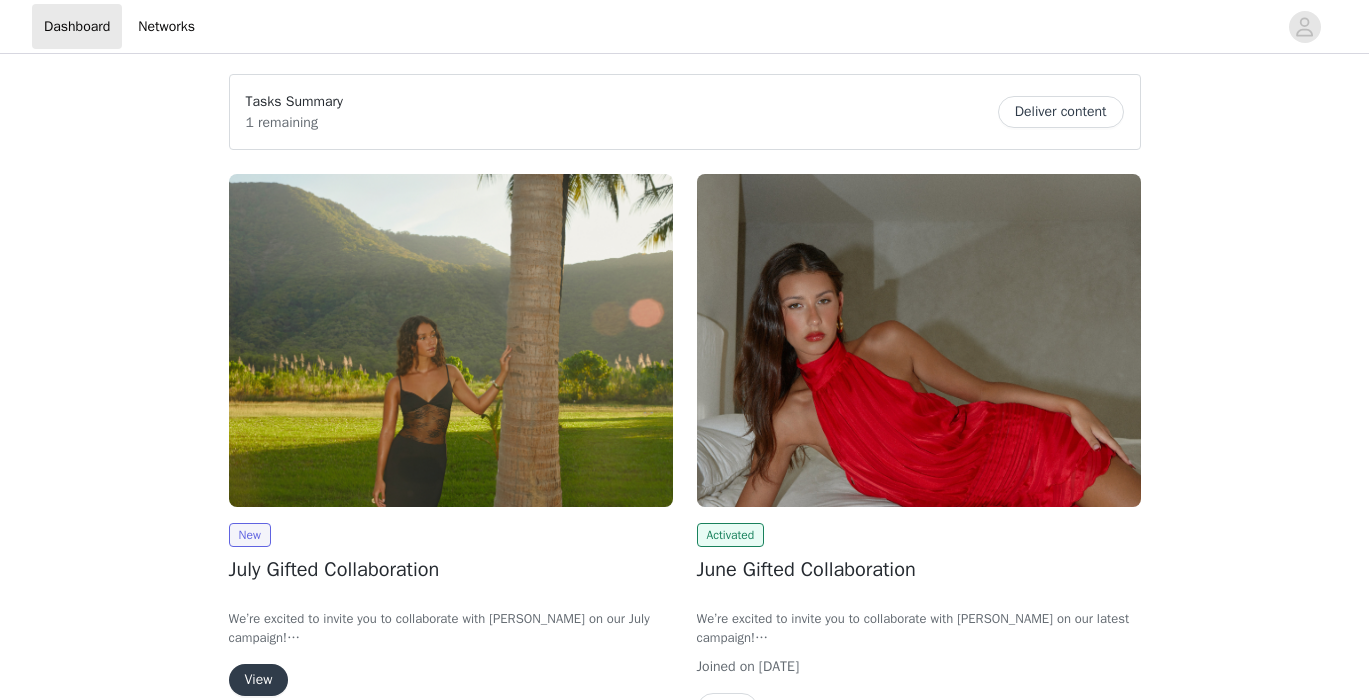 scroll, scrollTop: 0, scrollLeft: 0, axis: both 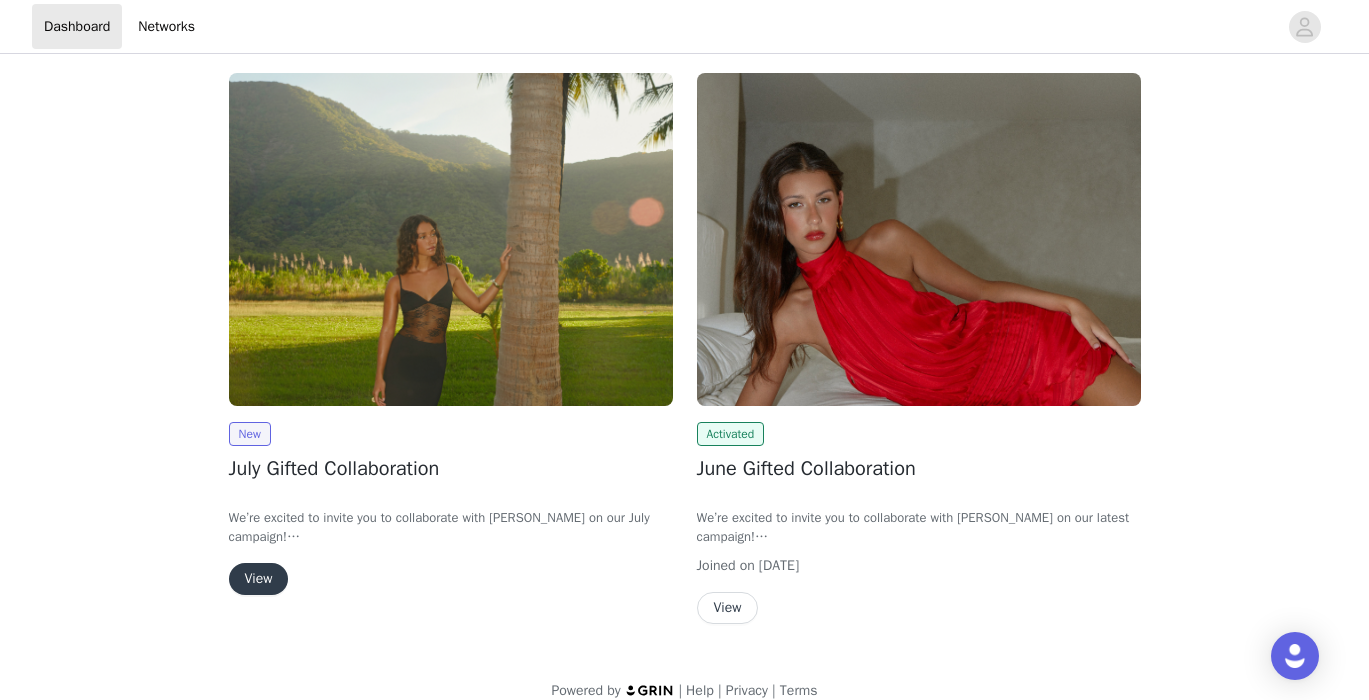 click on "View" at bounding box center (259, 579) 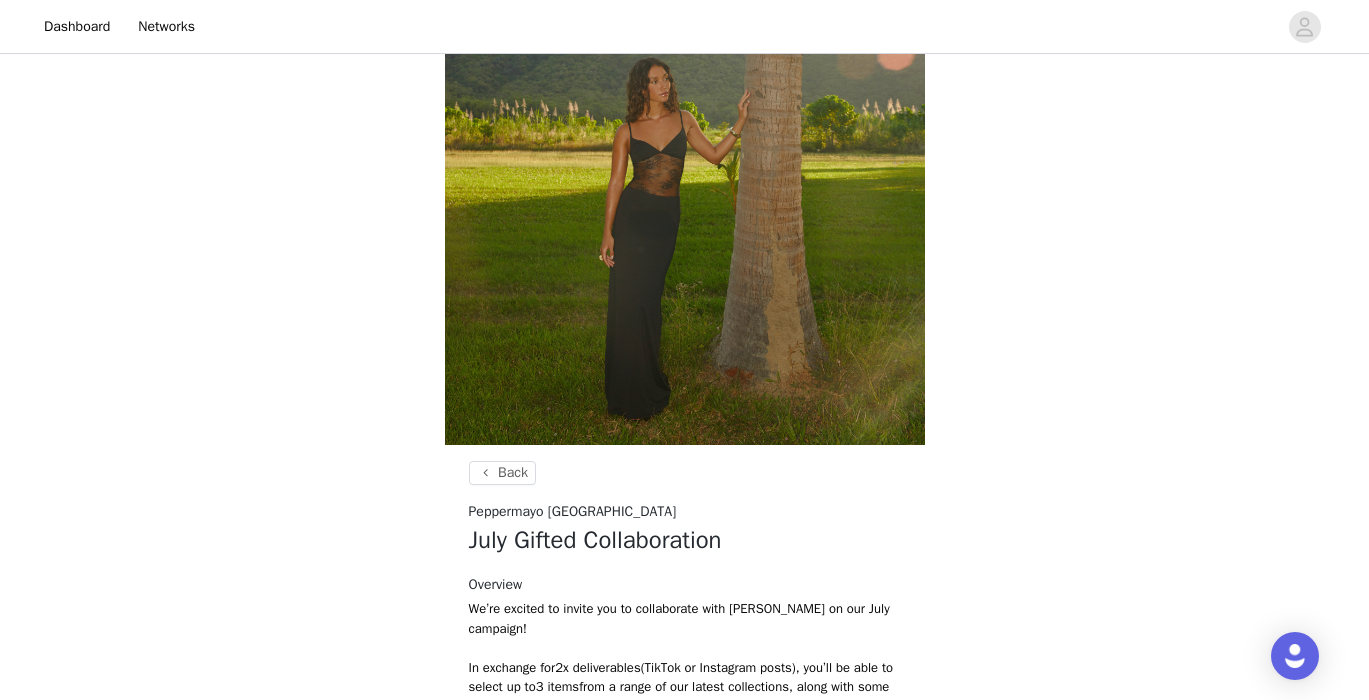scroll, scrollTop: 816, scrollLeft: 0, axis: vertical 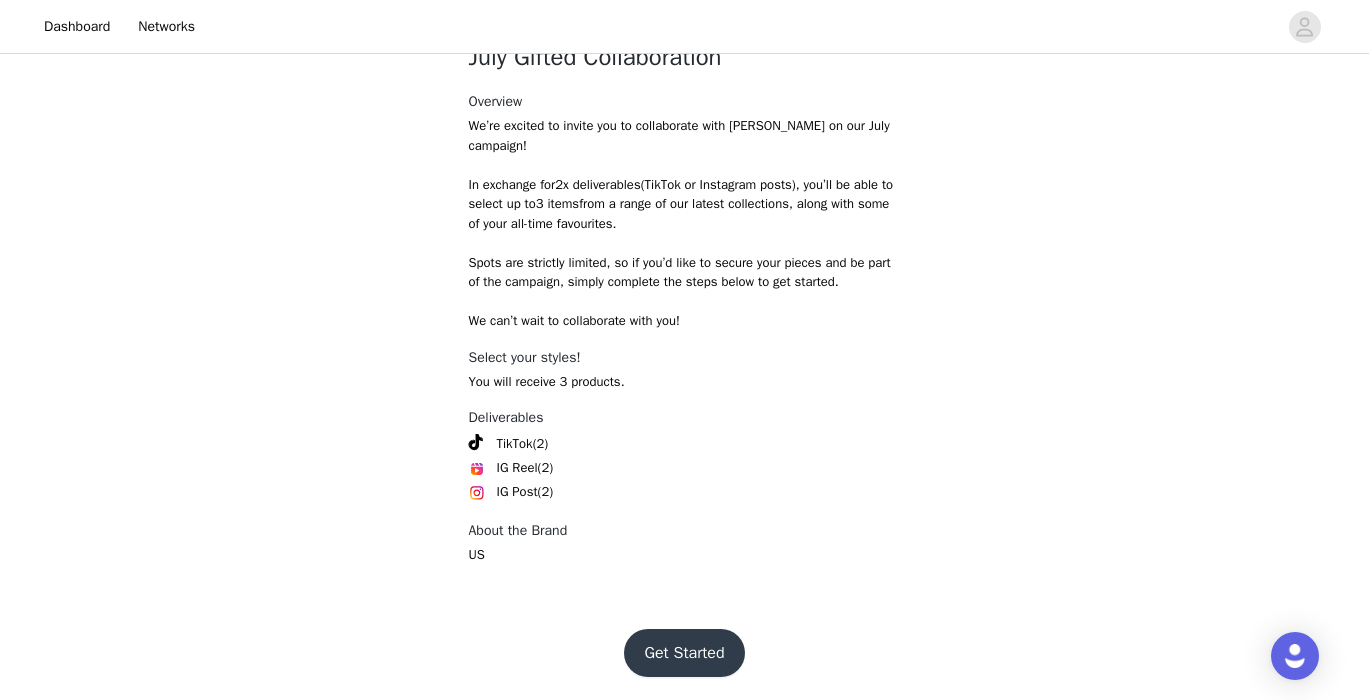 click on "Get Started" at bounding box center (684, 653) 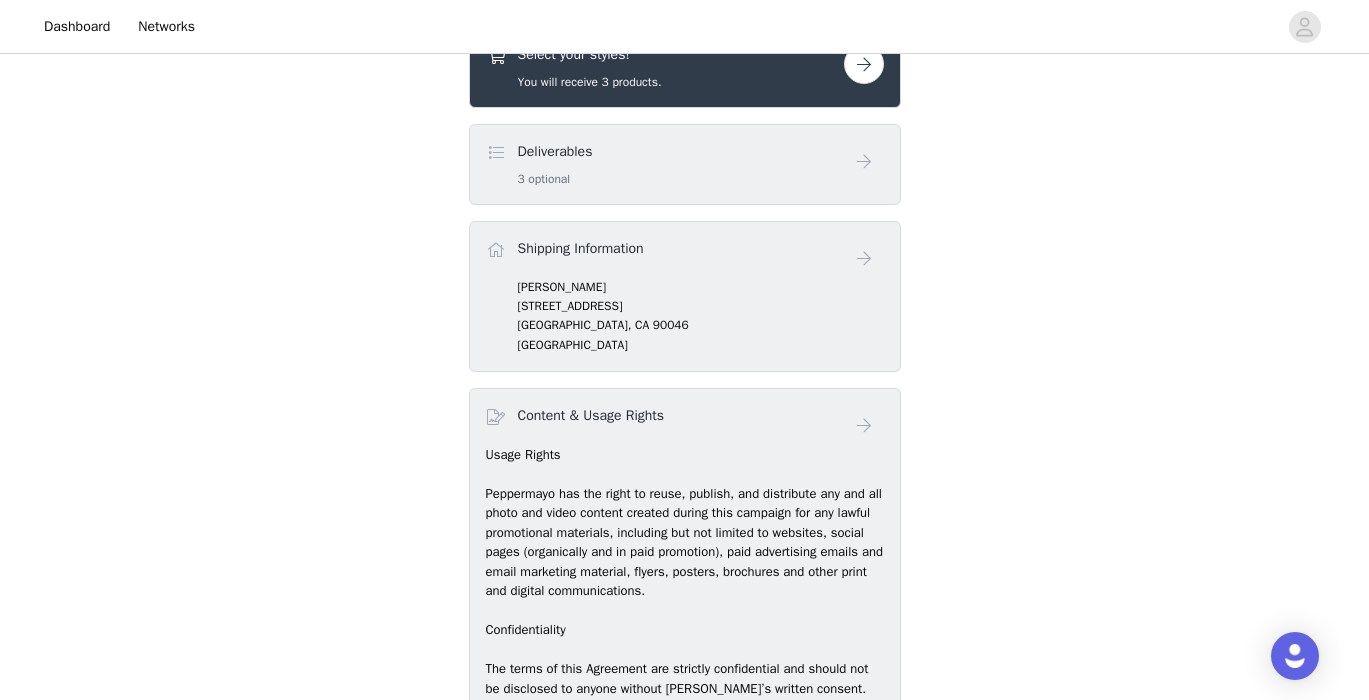 scroll, scrollTop: 811, scrollLeft: 0, axis: vertical 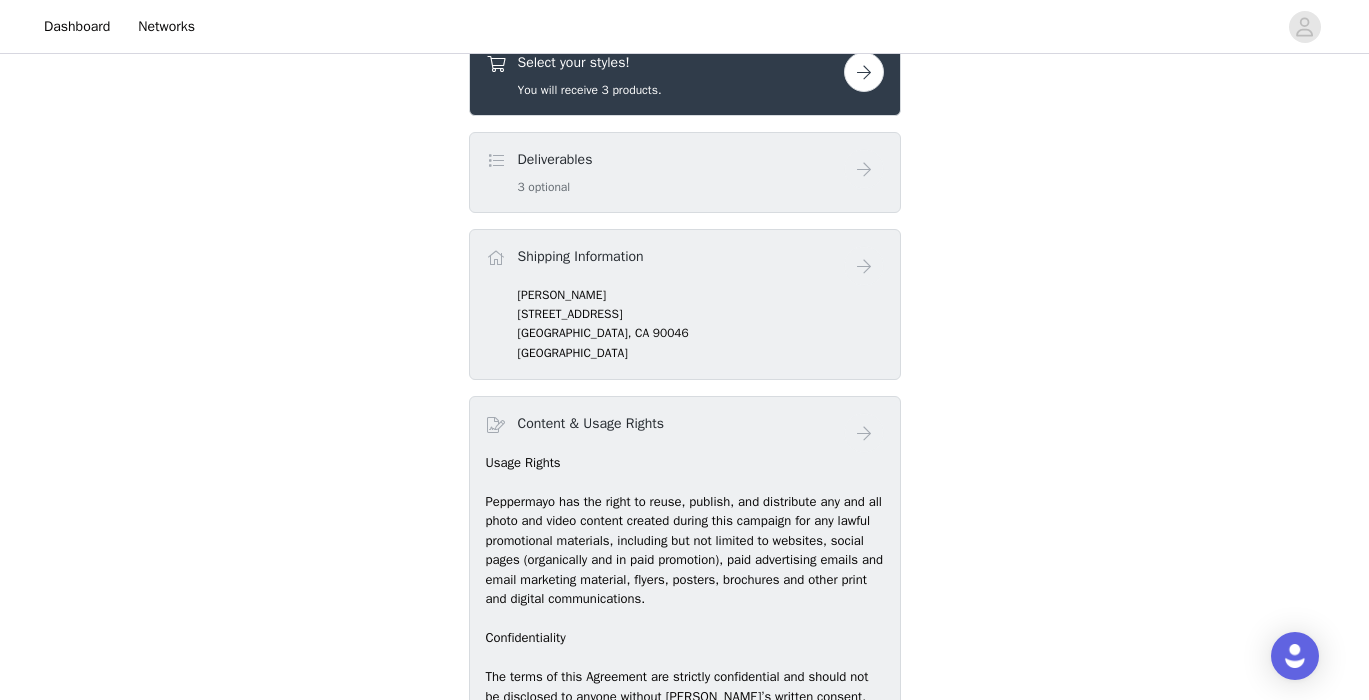 click on "Deliverables   3 optional" at bounding box center [665, 172] 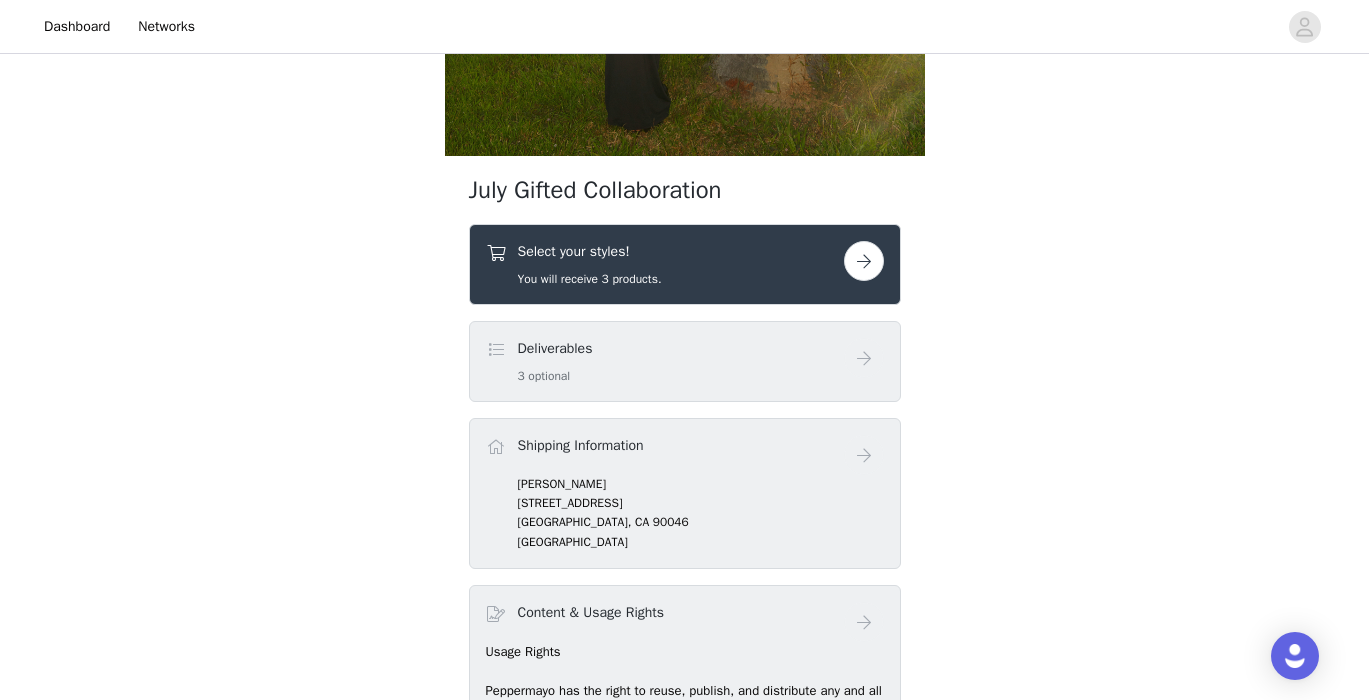 scroll, scrollTop: 357, scrollLeft: 0, axis: vertical 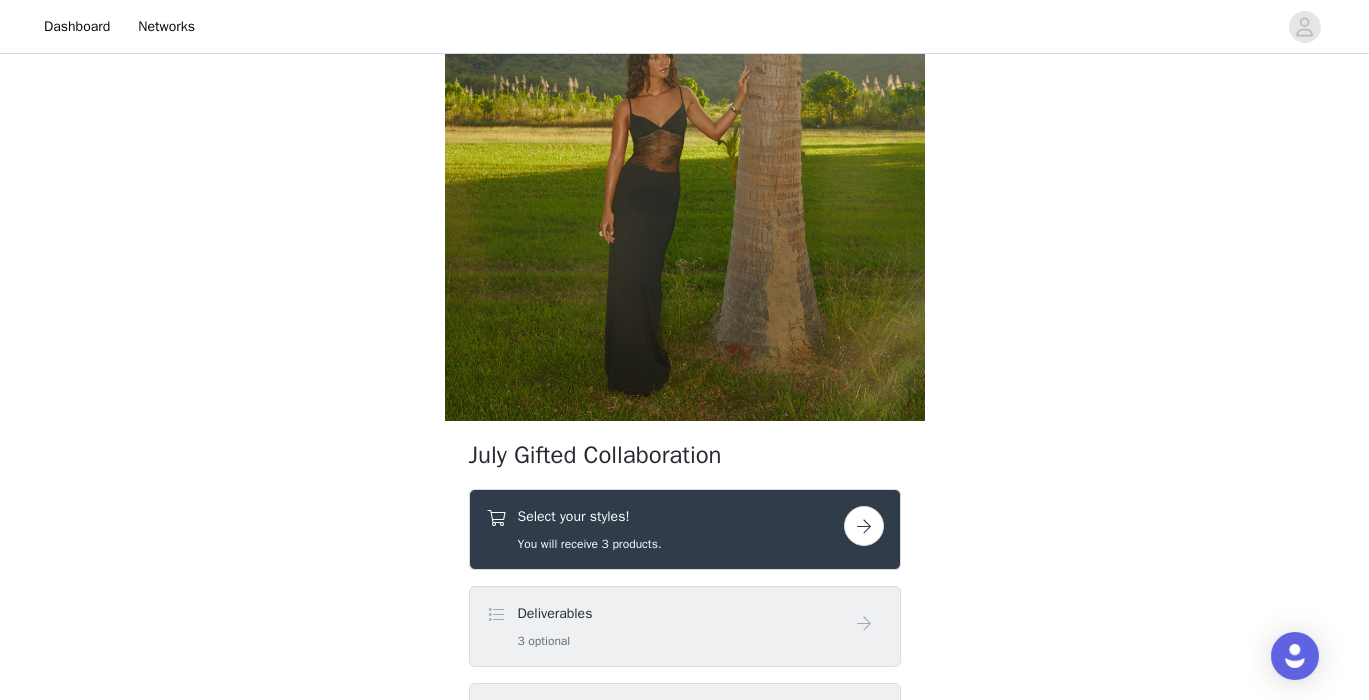 click at bounding box center [864, 526] 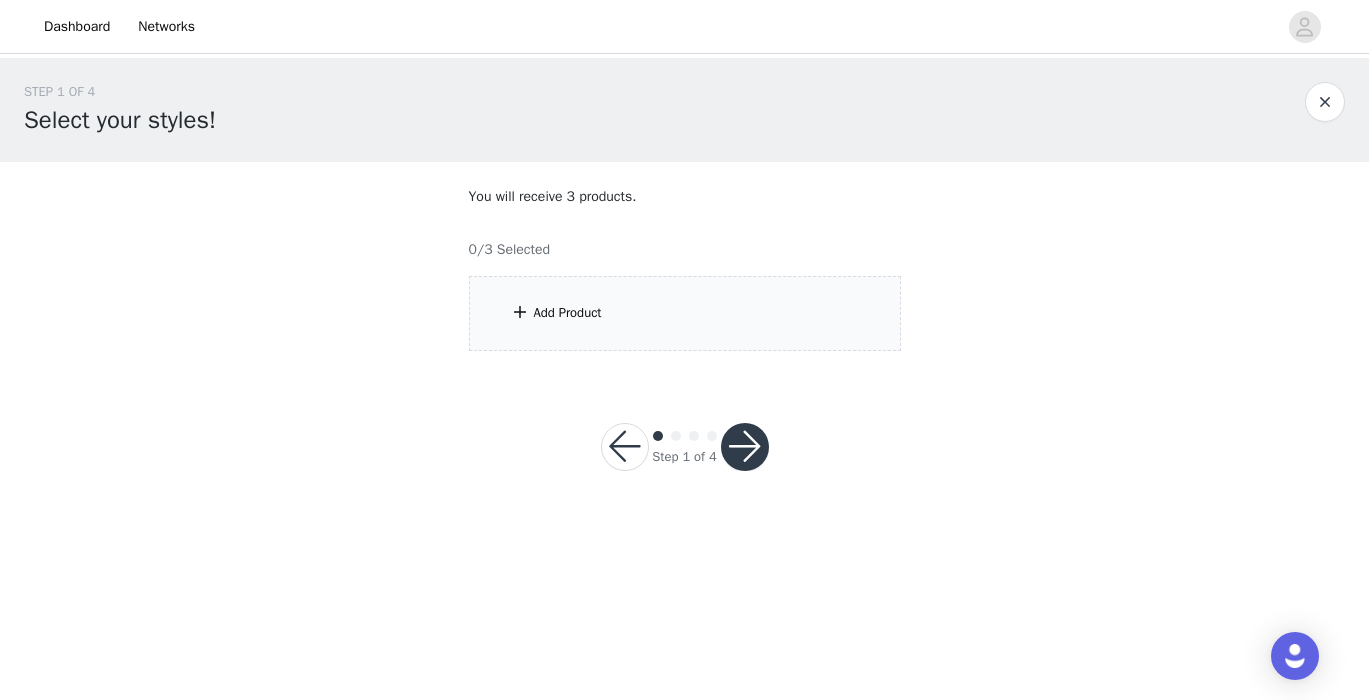 click on "Add Product" at bounding box center [685, 313] 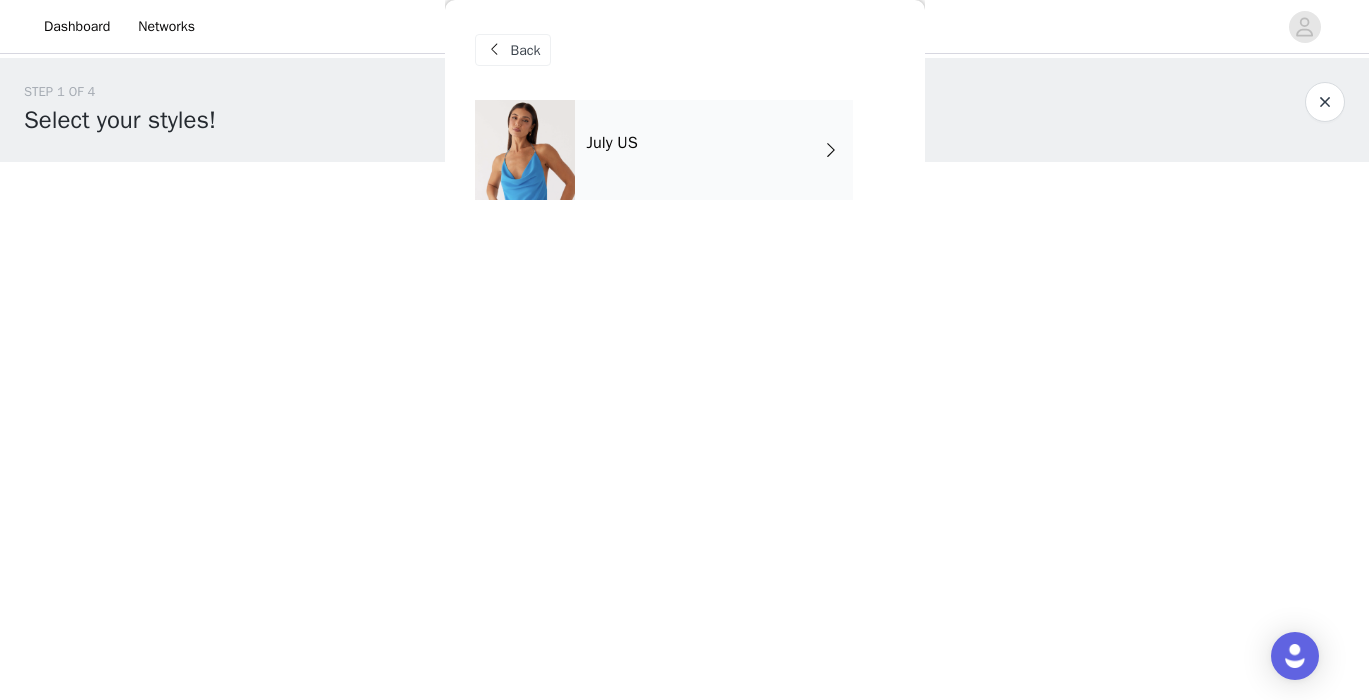 click on "July US" at bounding box center (714, 150) 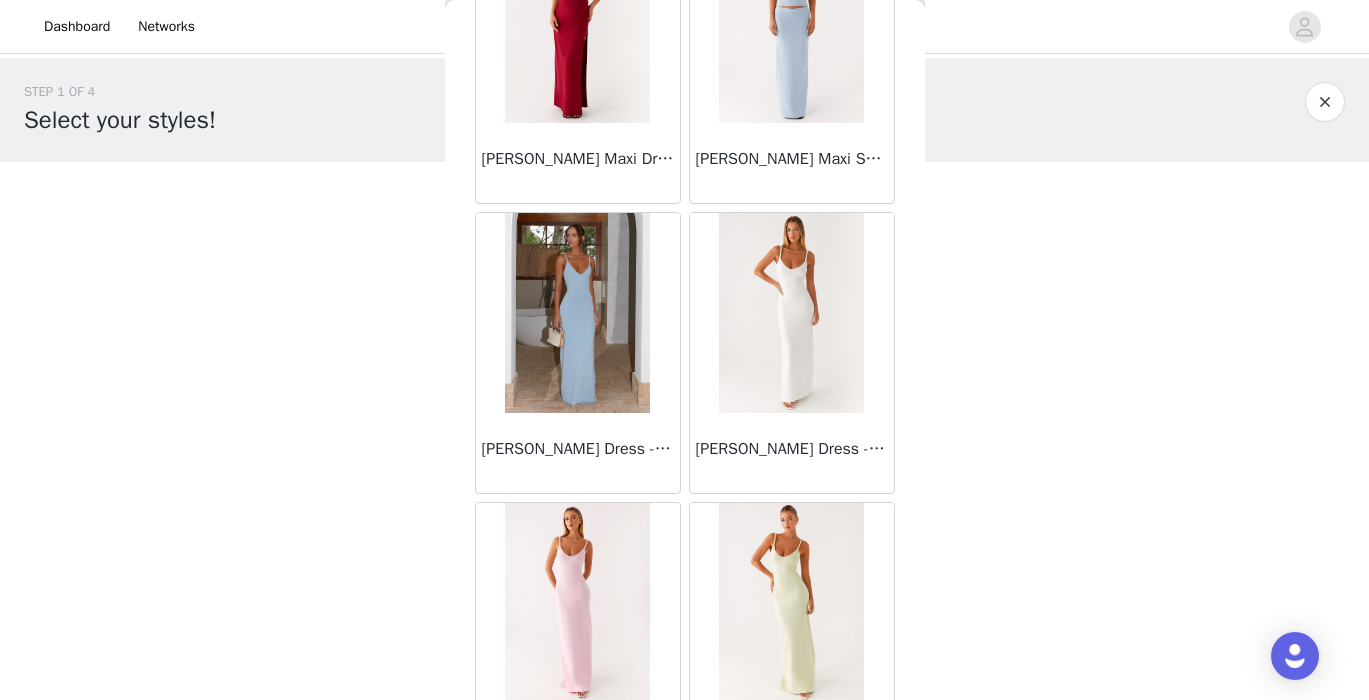scroll, scrollTop: 2360, scrollLeft: 0, axis: vertical 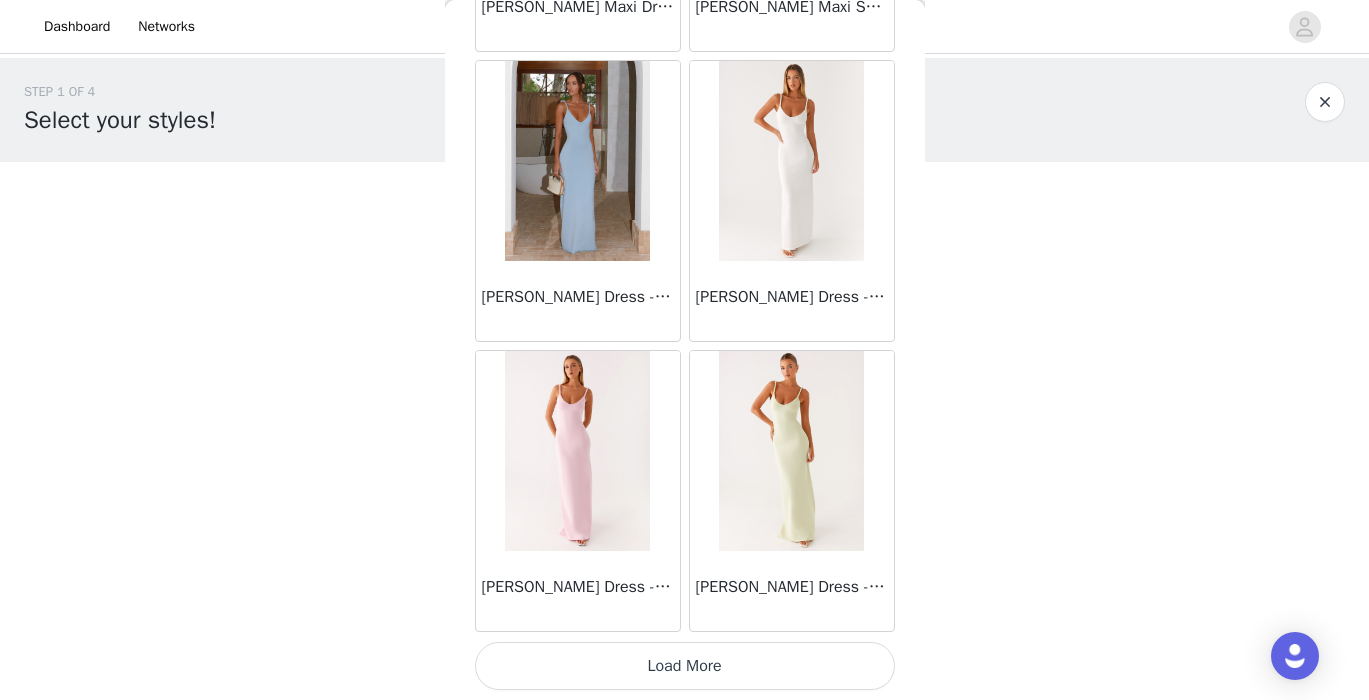 click on "Load More" at bounding box center [685, 666] 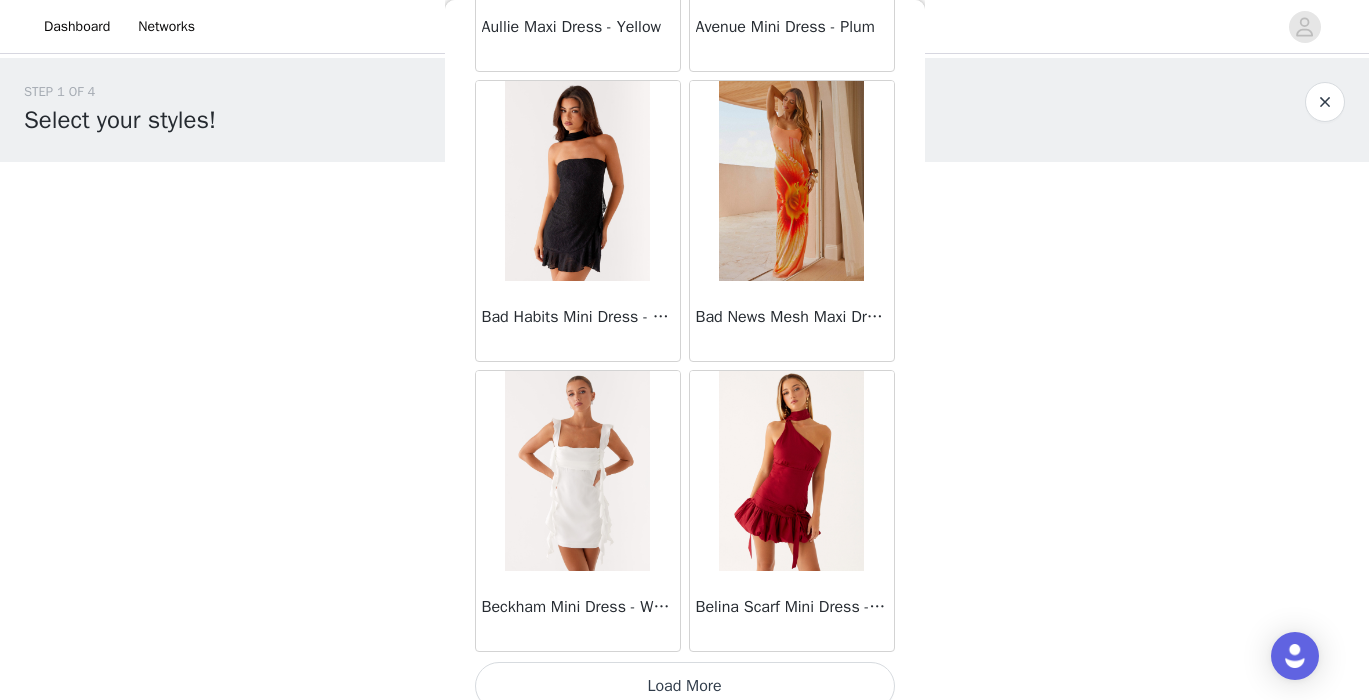 scroll, scrollTop: 5260, scrollLeft: 0, axis: vertical 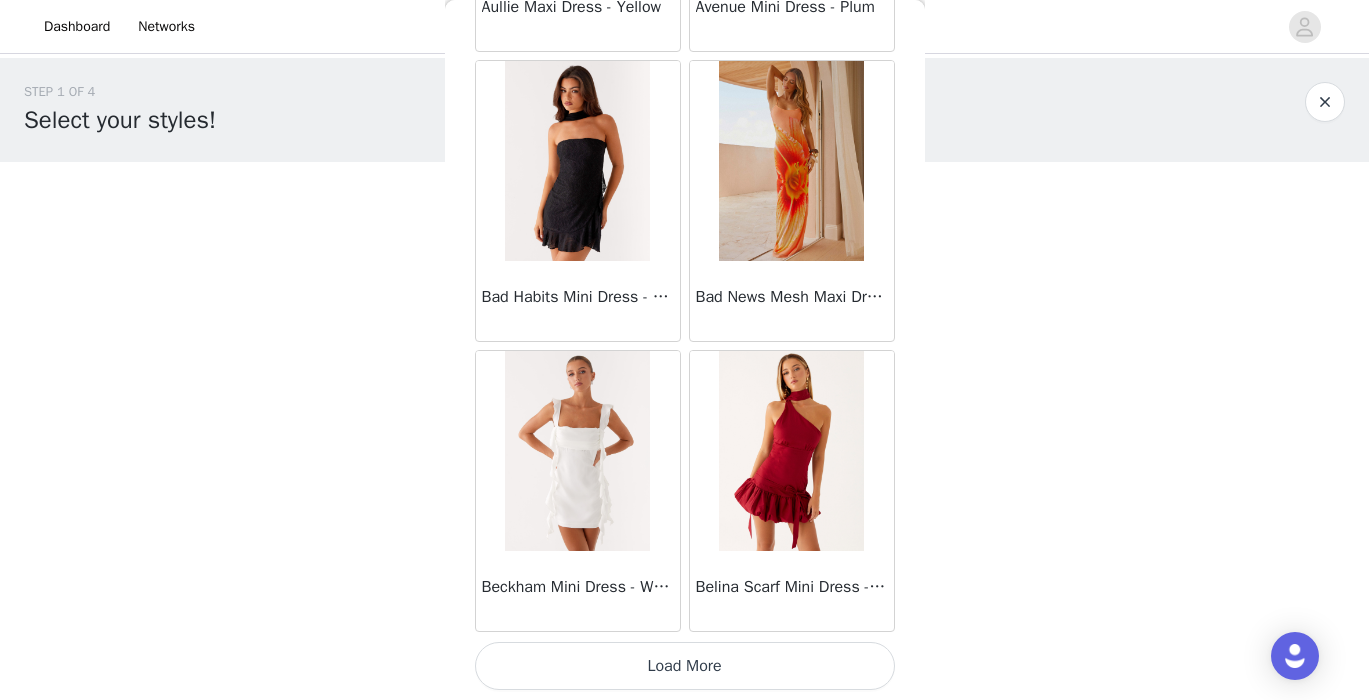 click on "Load More" at bounding box center (685, 666) 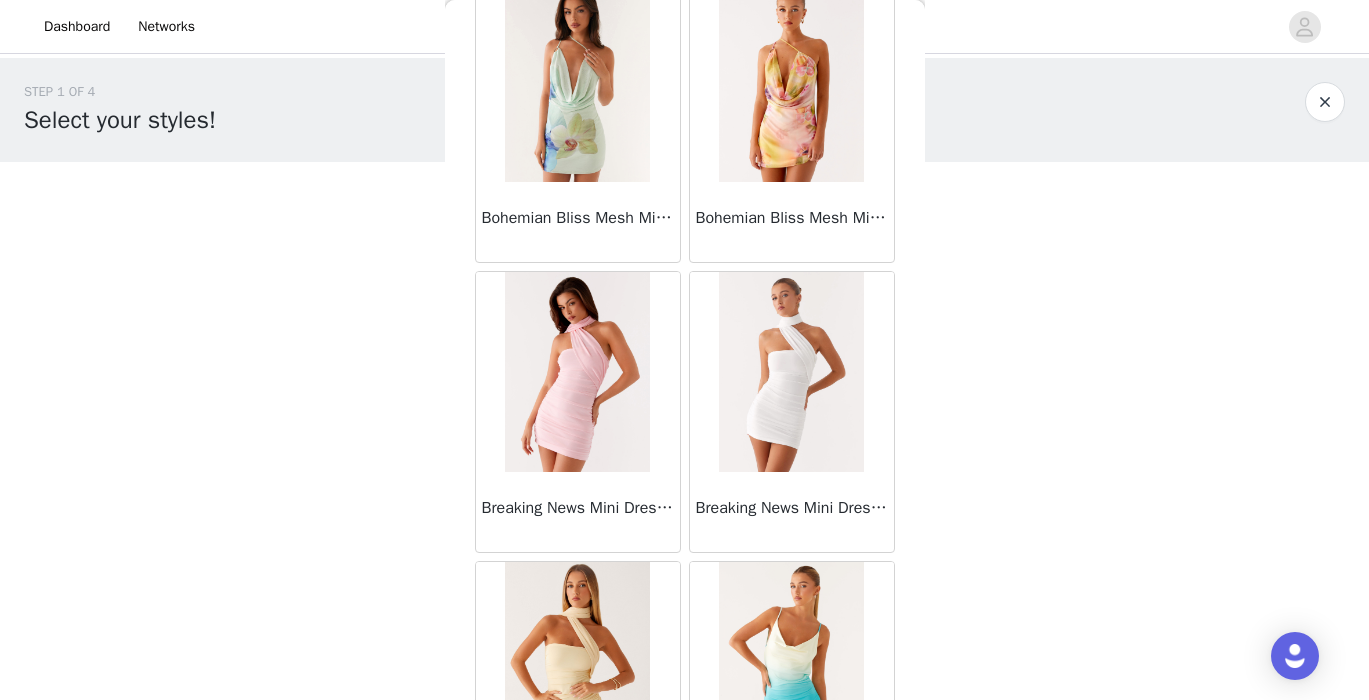 scroll, scrollTop: 8160, scrollLeft: 0, axis: vertical 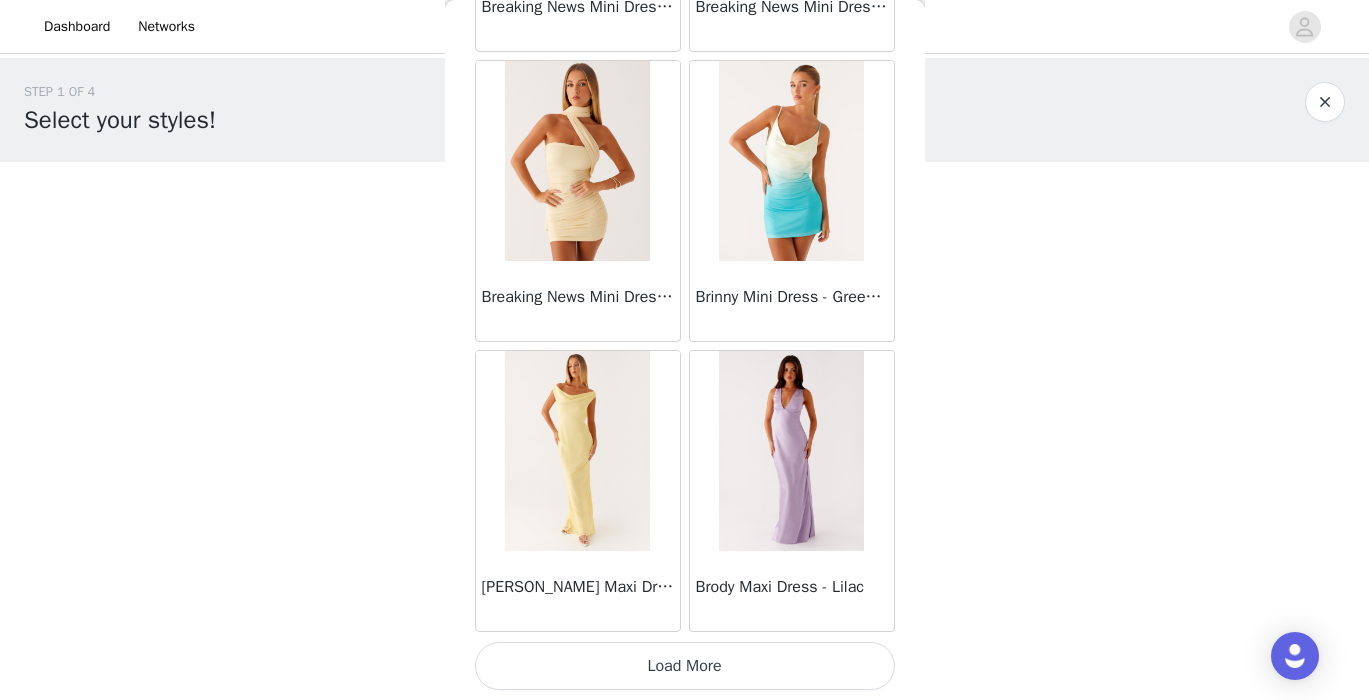 click on "Load More" at bounding box center (685, 666) 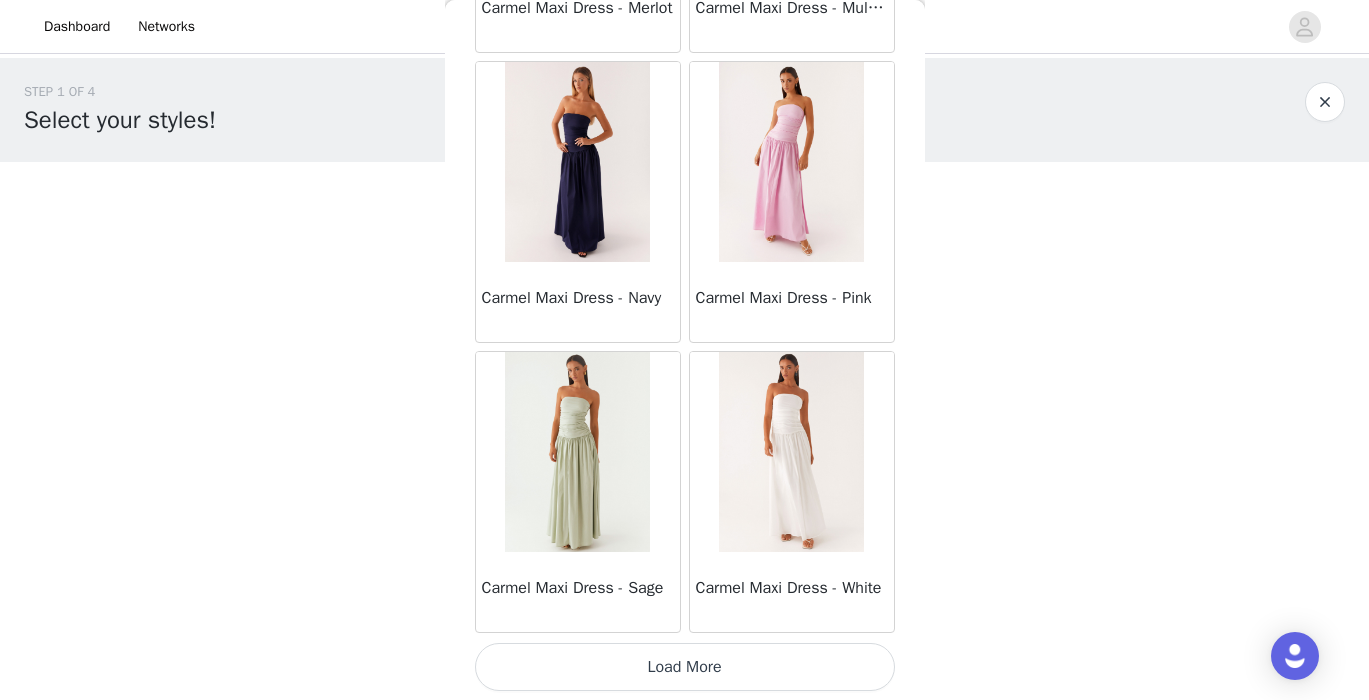 scroll, scrollTop: 11060, scrollLeft: 0, axis: vertical 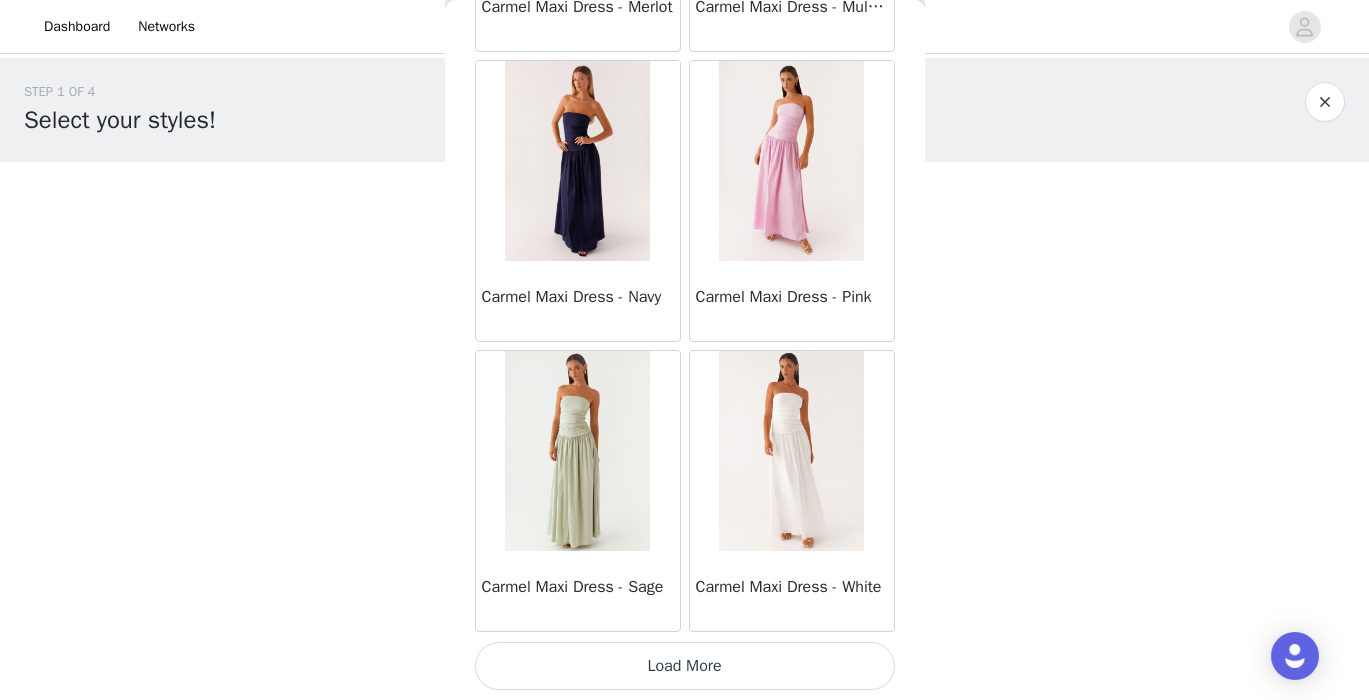 click on "Load More" at bounding box center (685, 666) 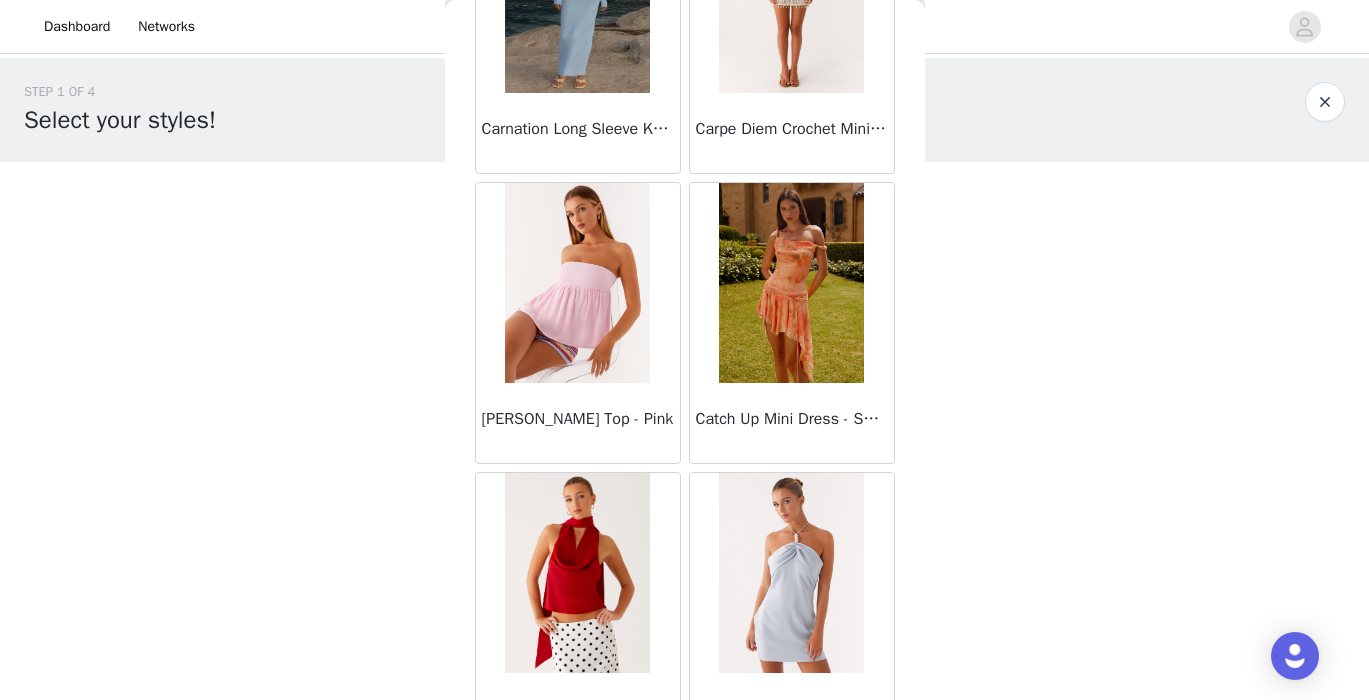 scroll, scrollTop: 13119, scrollLeft: 0, axis: vertical 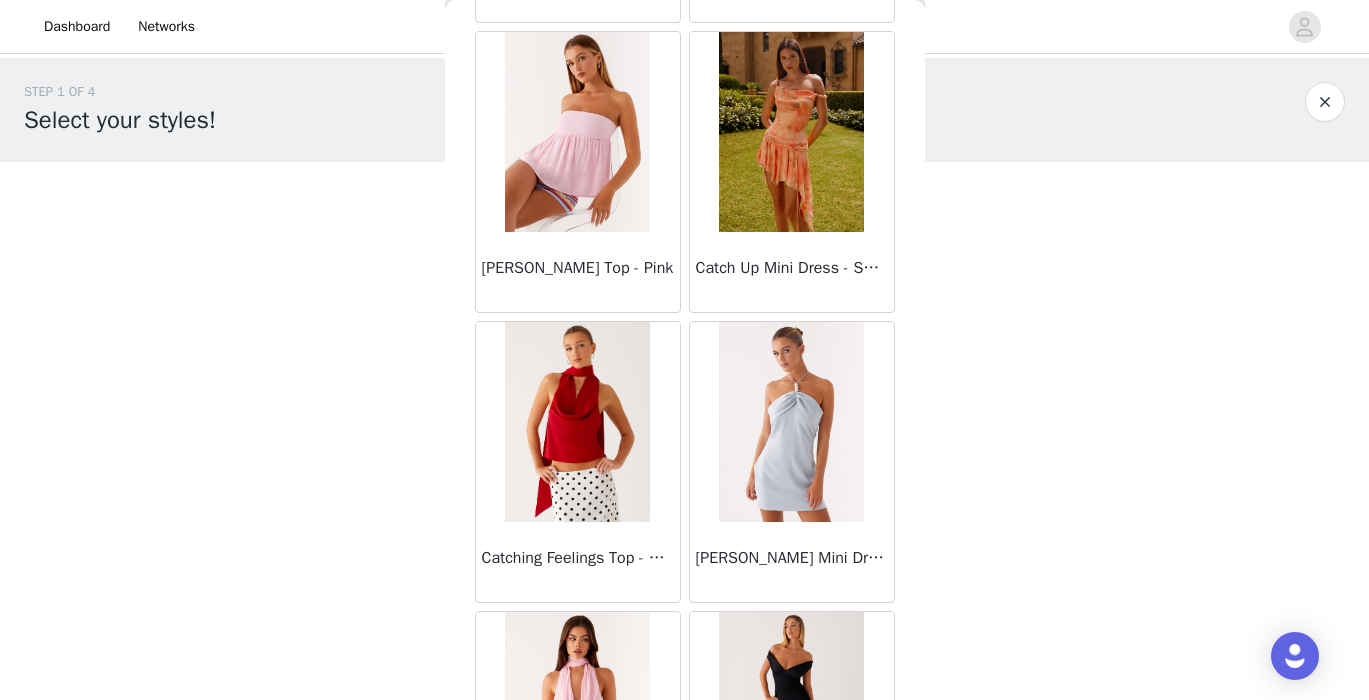 click at bounding box center [577, 422] 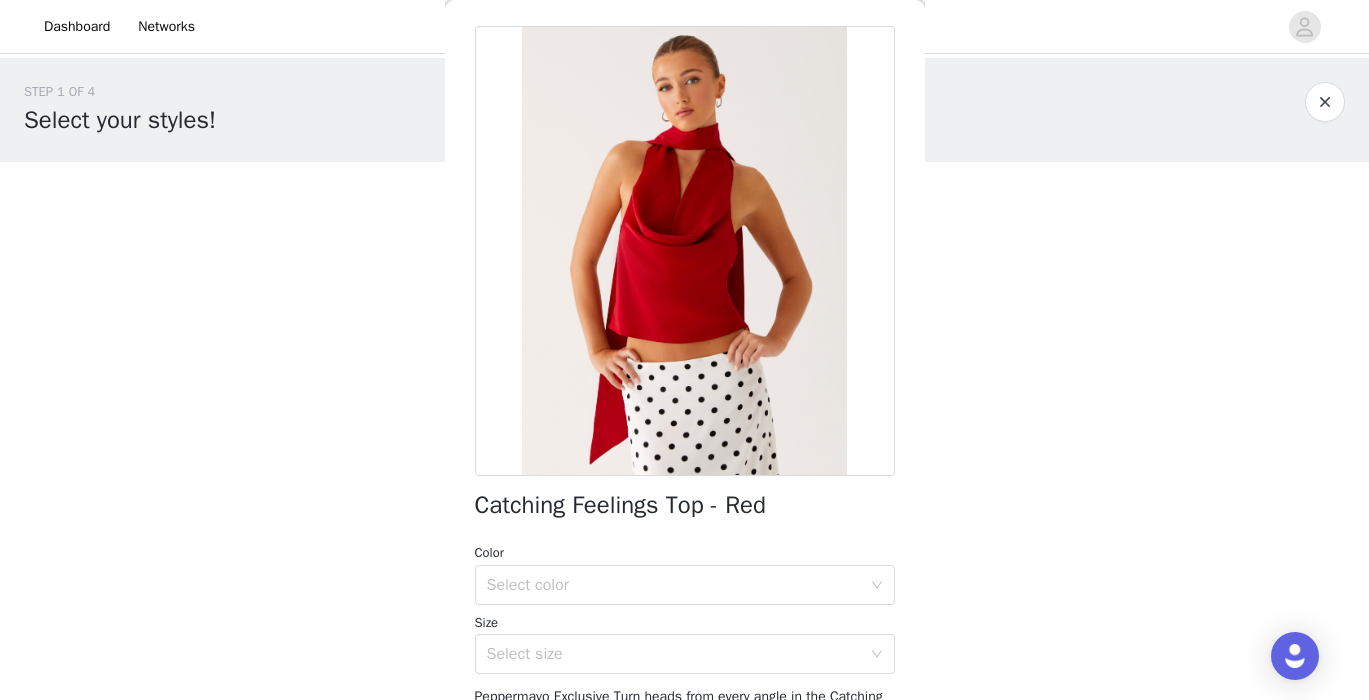 scroll, scrollTop: 220, scrollLeft: 0, axis: vertical 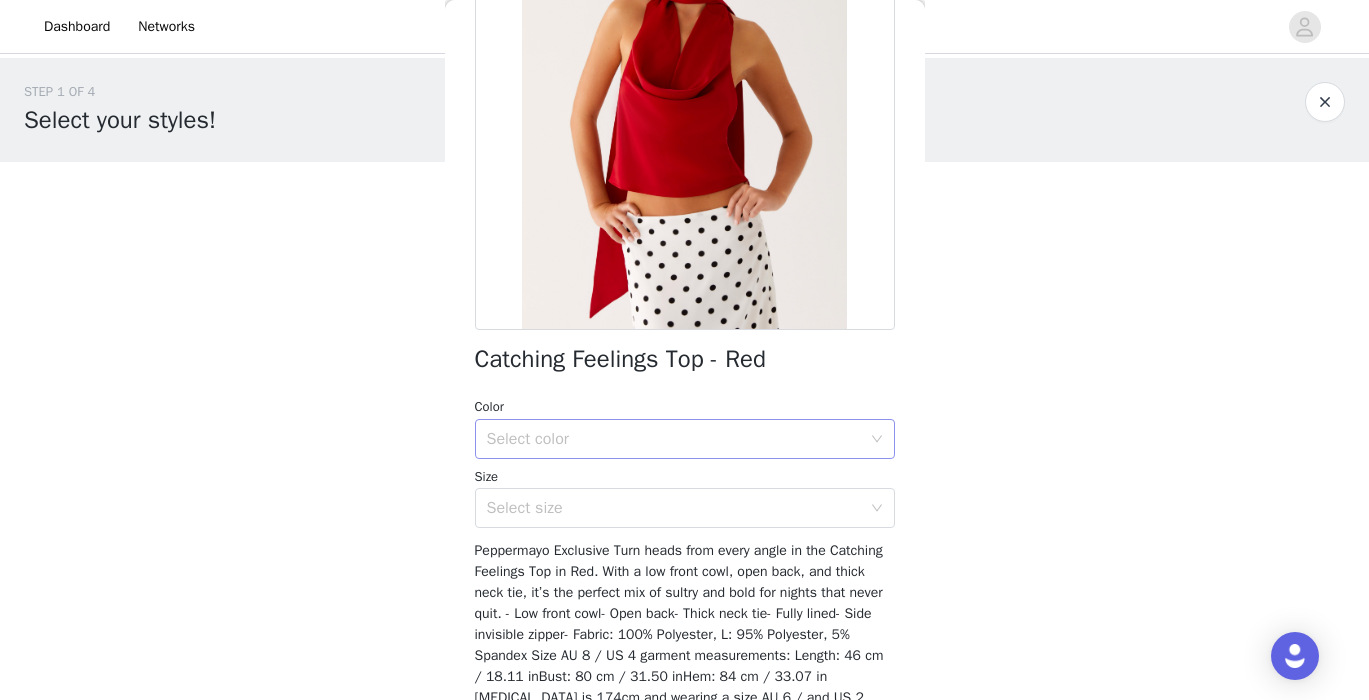 click on "Select color" at bounding box center [674, 439] 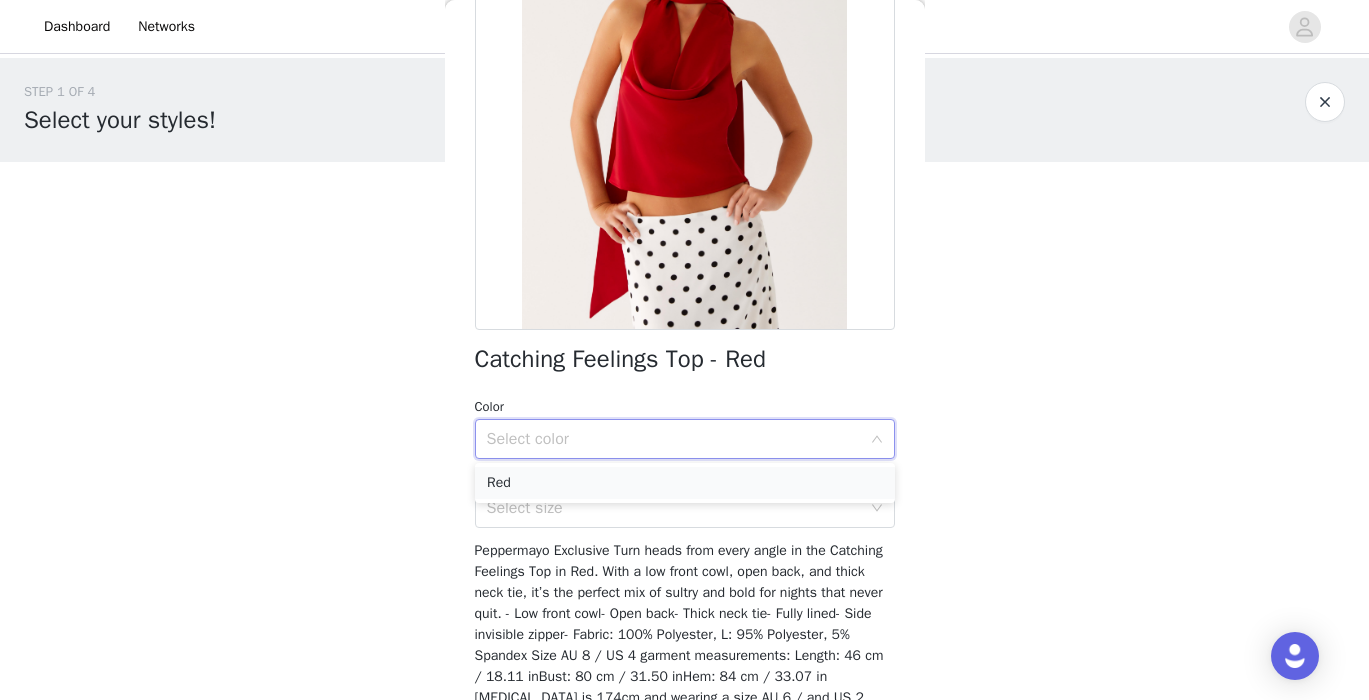 click on "Red" at bounding box center [685, 483] 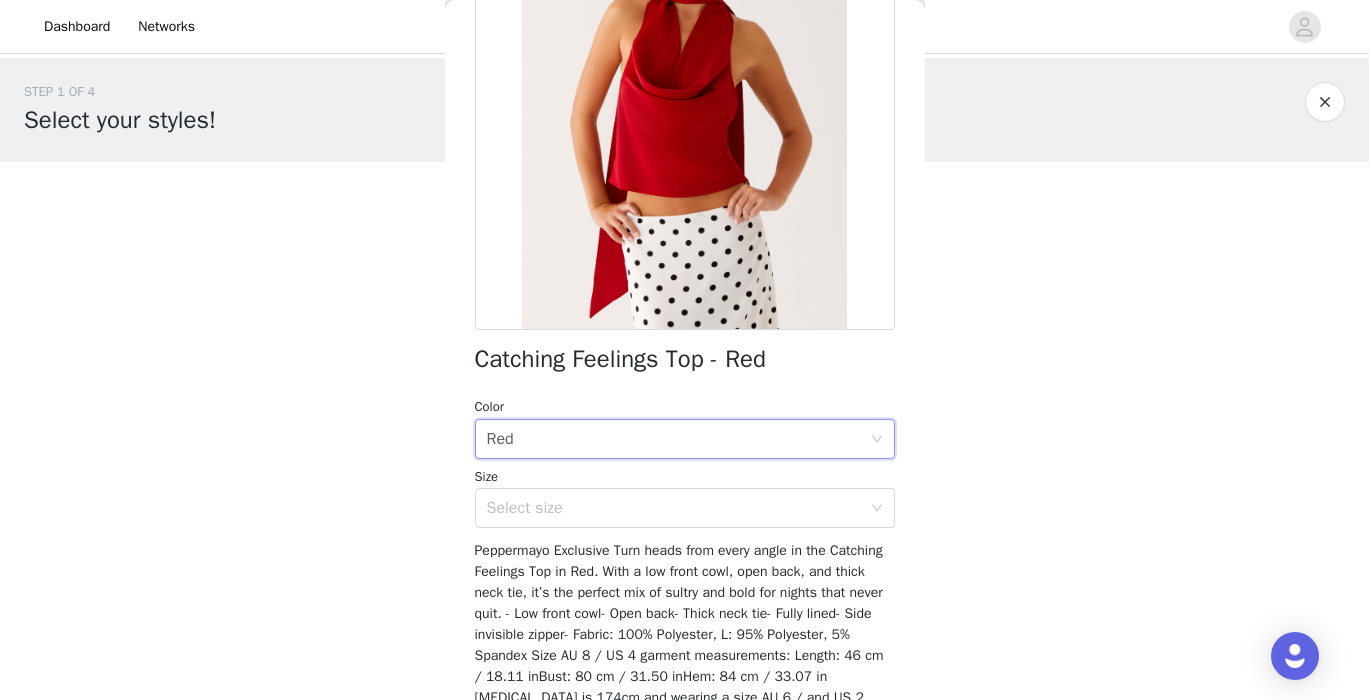 scroll, scrollTop: 0, scrollLeft: 0, axis: both 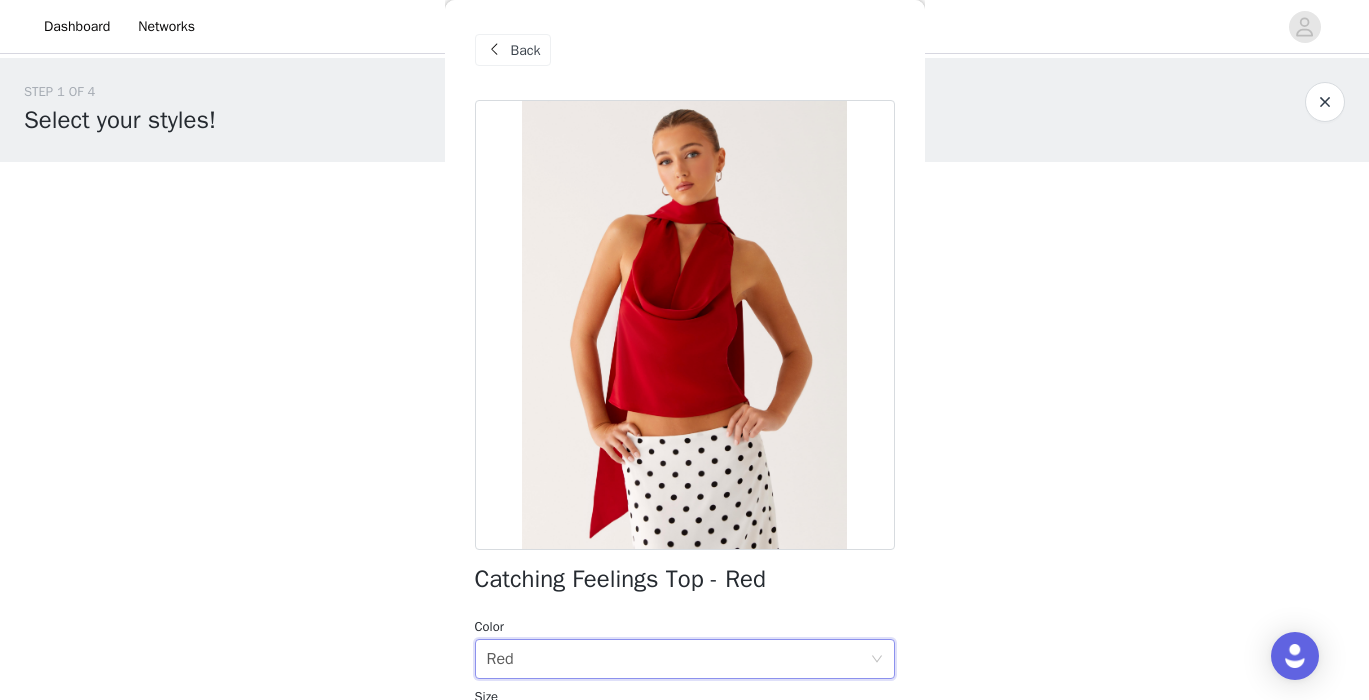 click on "Back" at bounding box center [513, 50] 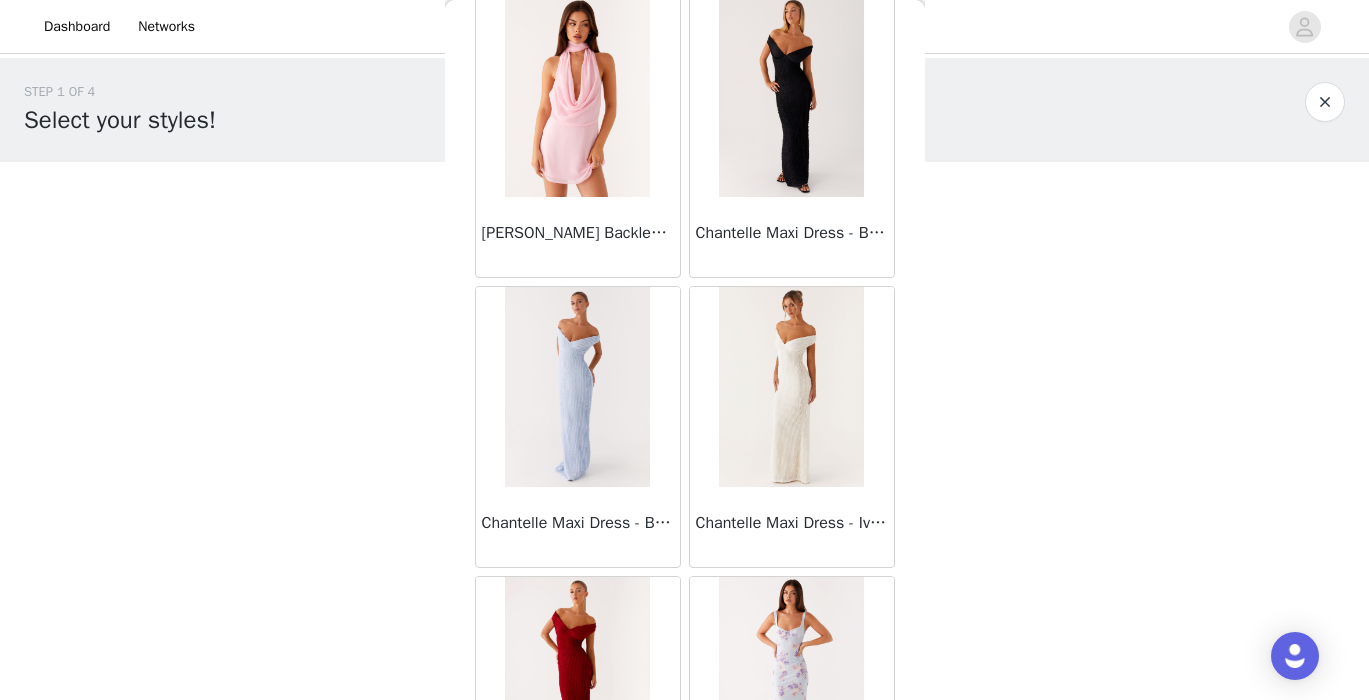 scroll, scrollTop: 13960, scrollLeft: 0, axis: vertical 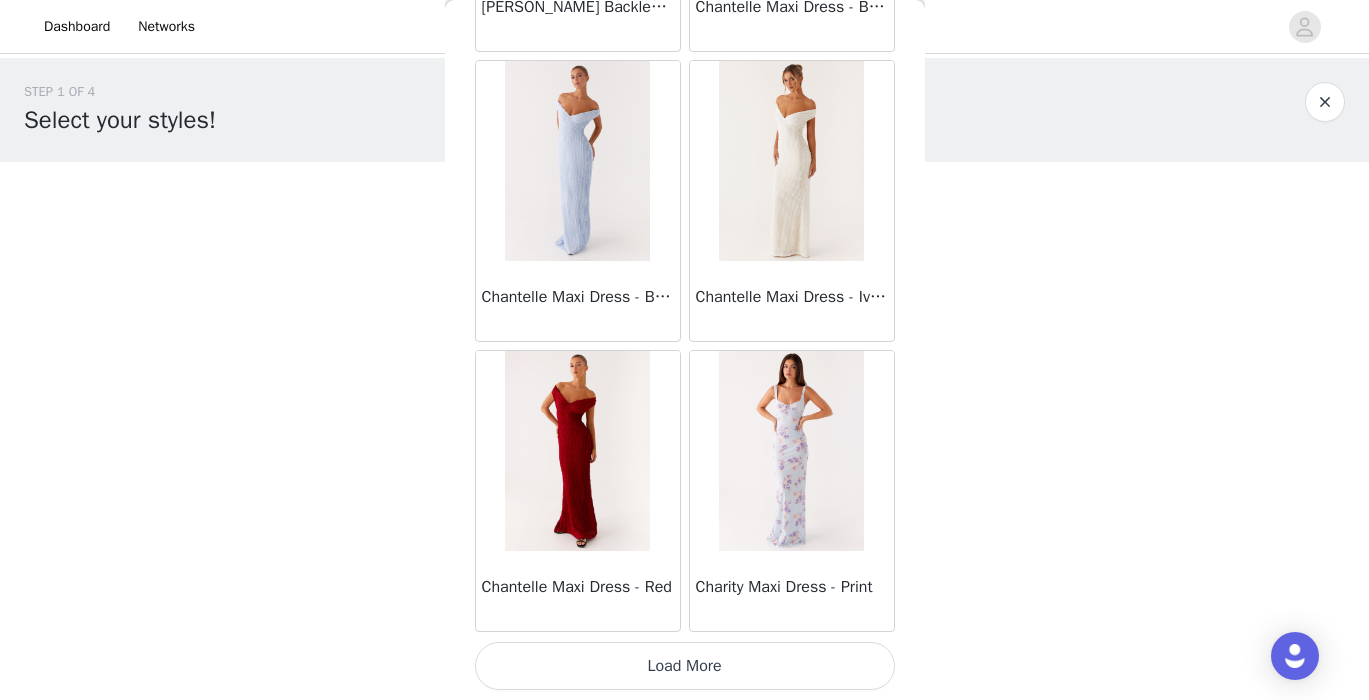 click on "Load More" at bounding box center [685, 666] 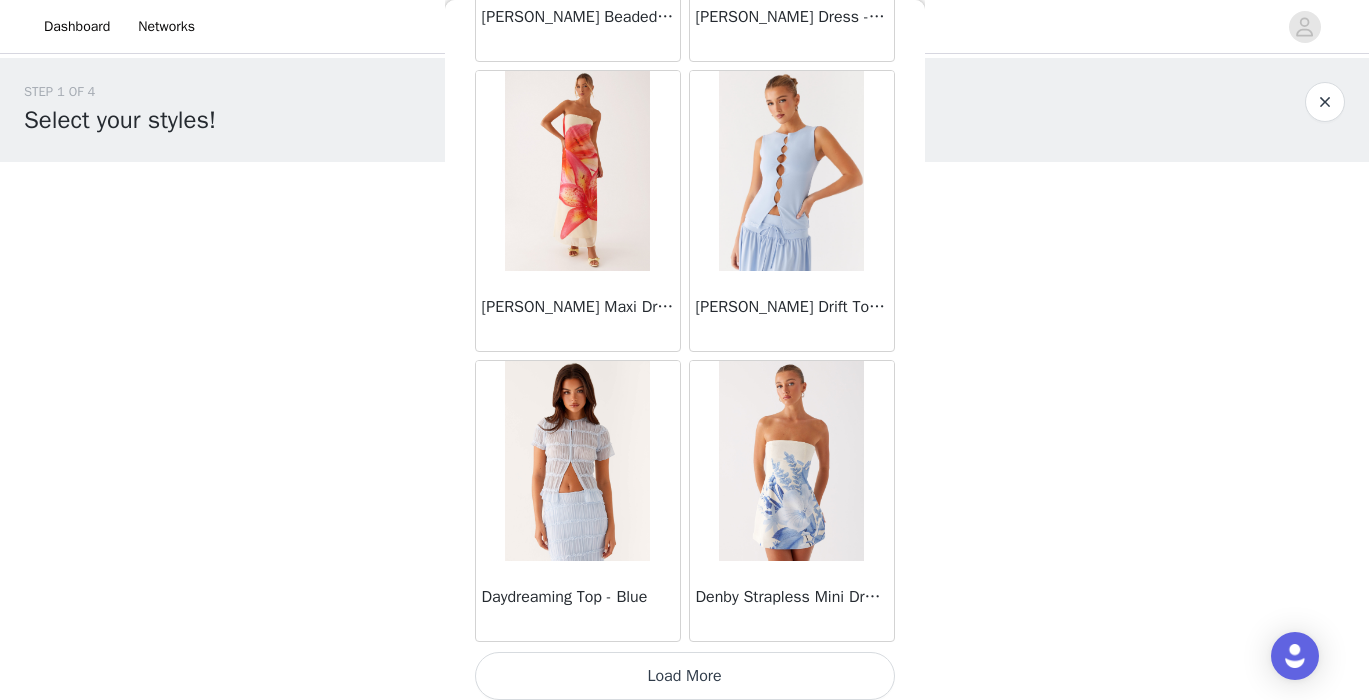 scroll, scrollTop: 16860, scrollLeft: 0, axis: vertical 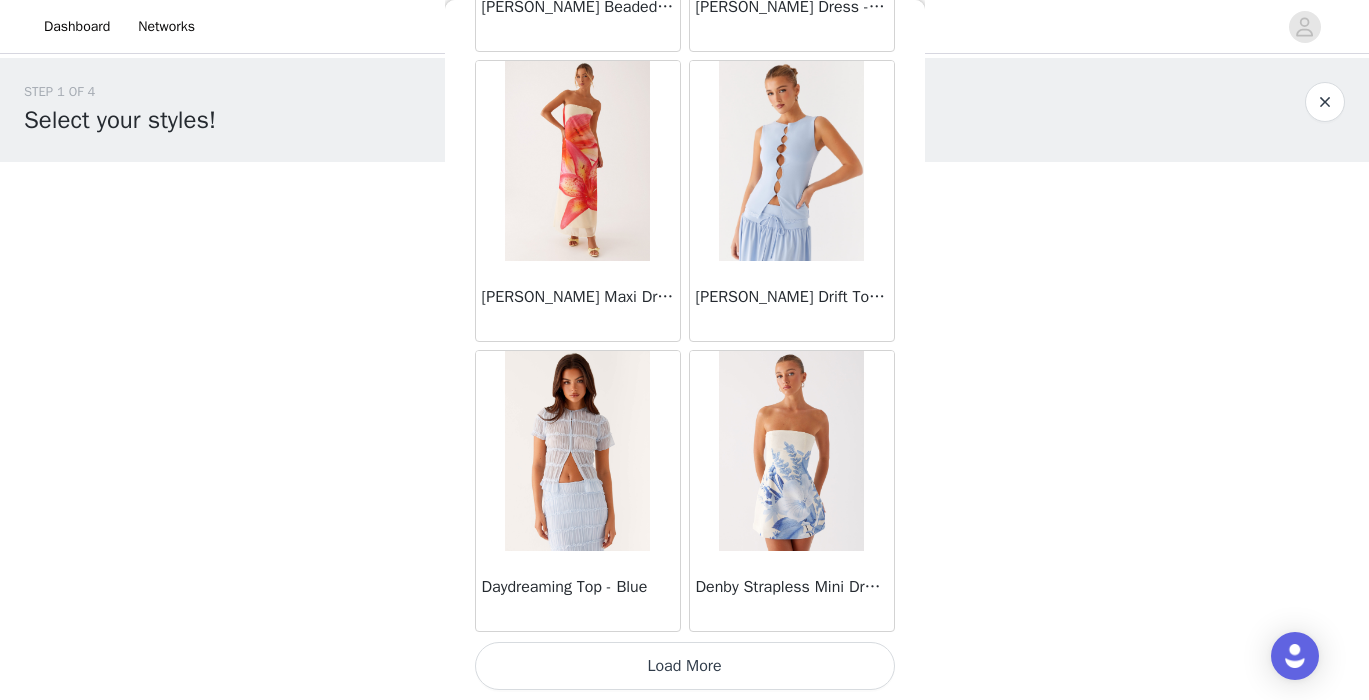 click on "Load More" at bounding box center [685, 666] 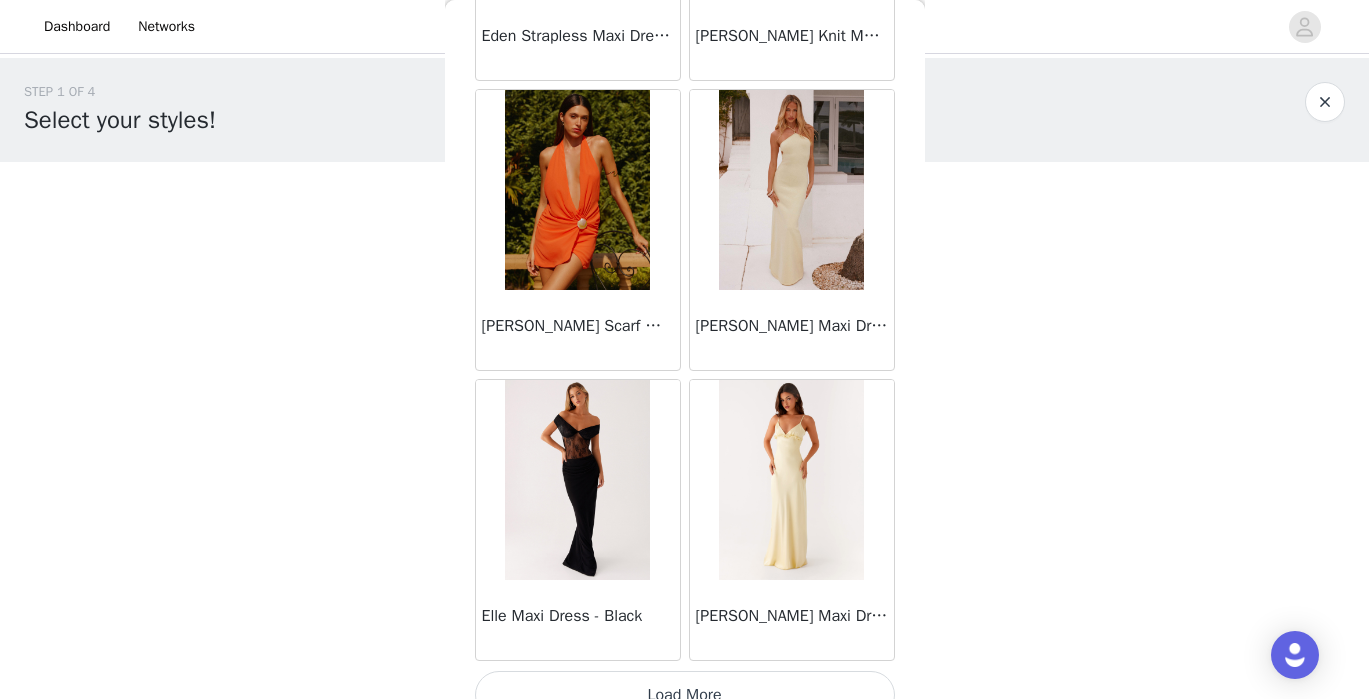scroll, scrollTop: 19761, scrollLeft: 0, axis: vertical 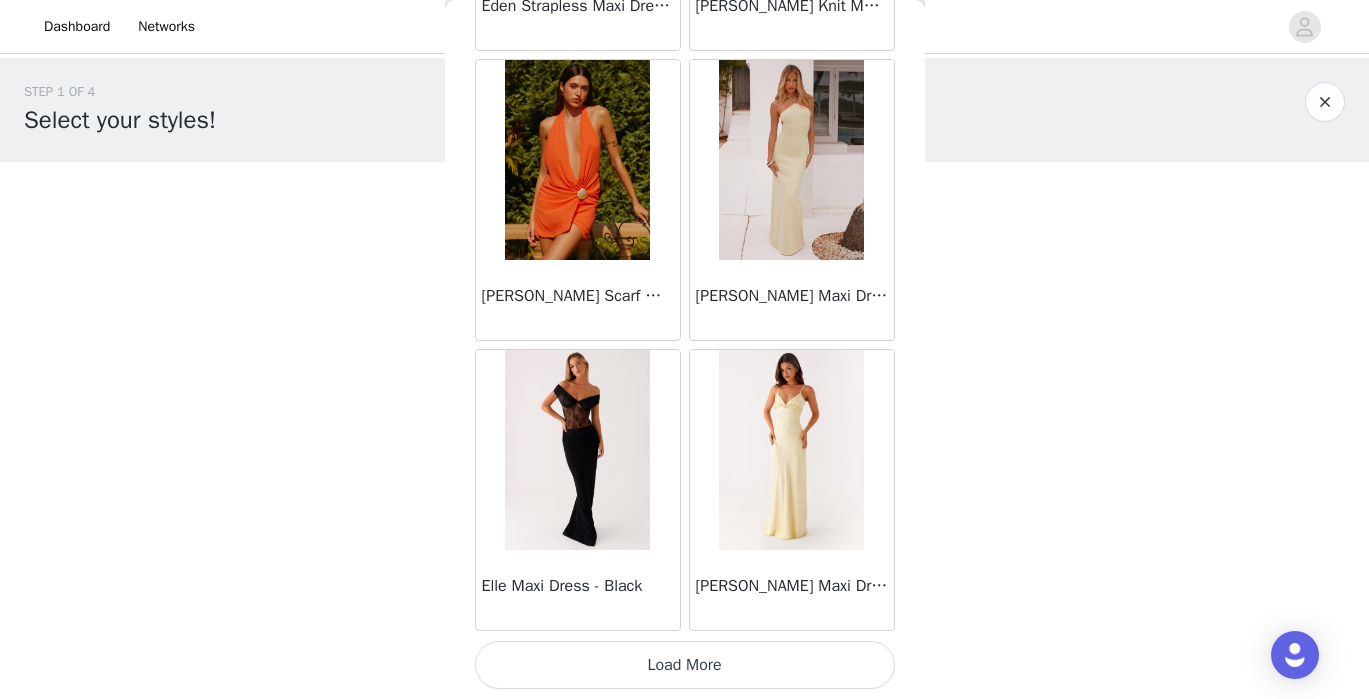click on "Load More" at bounding box center (685, 665) 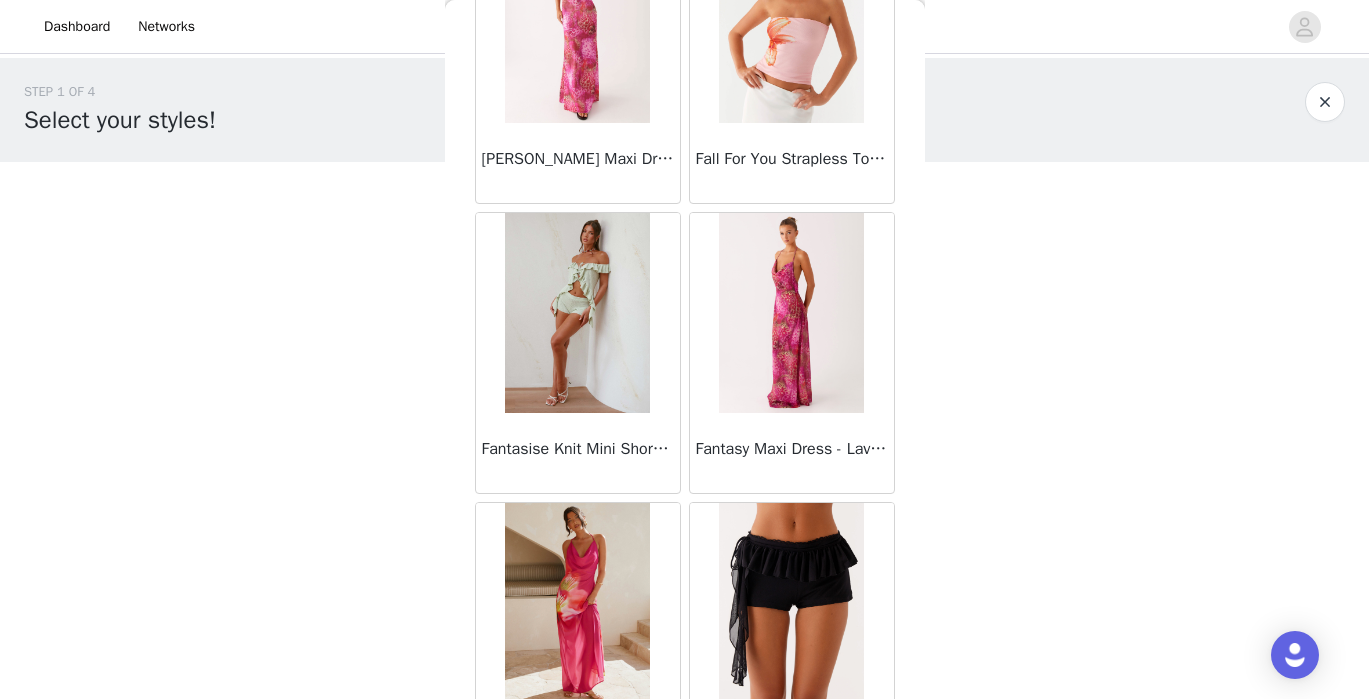 scroll, scrollTop: 22661, scrollLeft: 0, axis: vertical 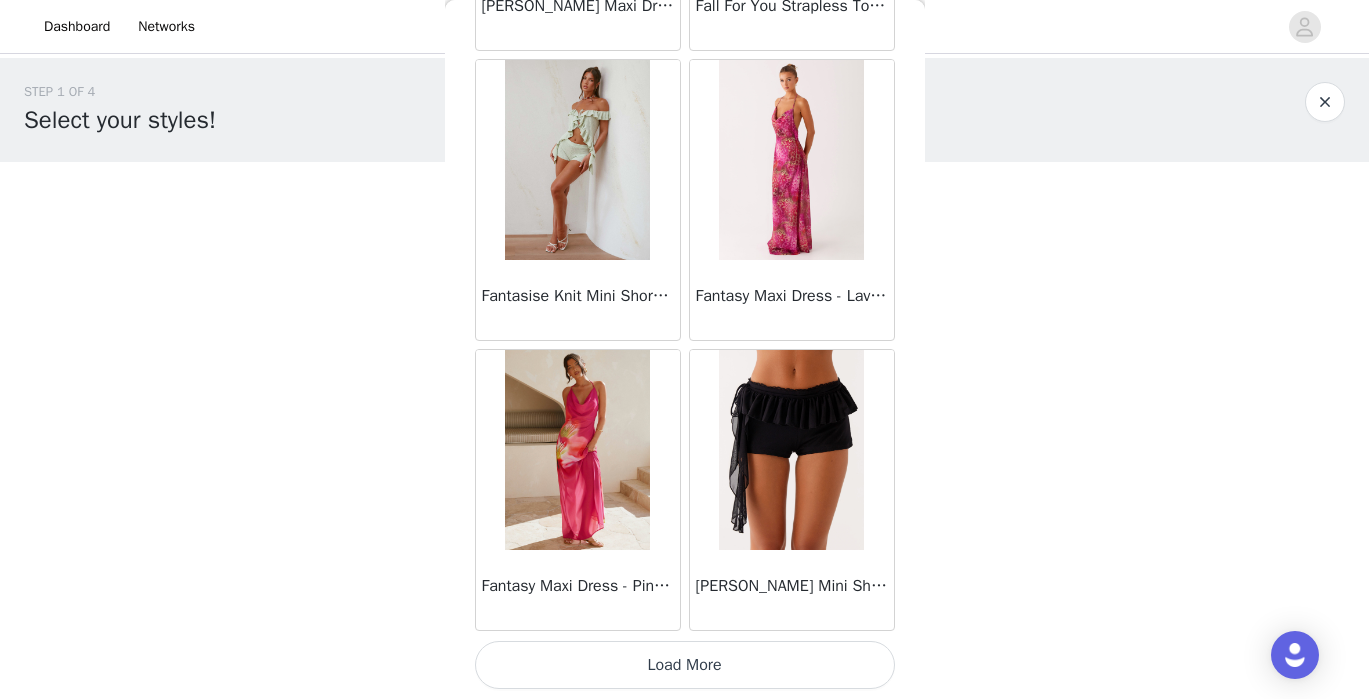 click on "Load More" at bounding box center [685, 665] 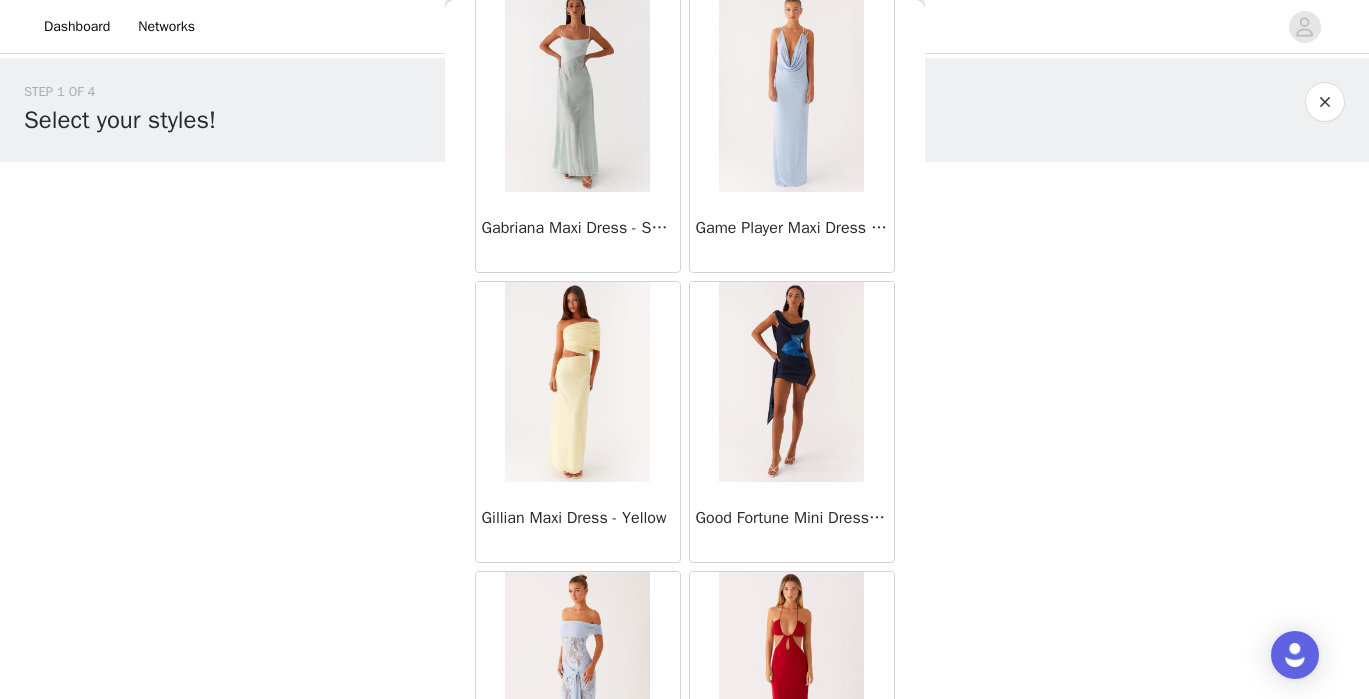 scroll, scrollTop: 25561, scrollLeft: 0, axis: vertical 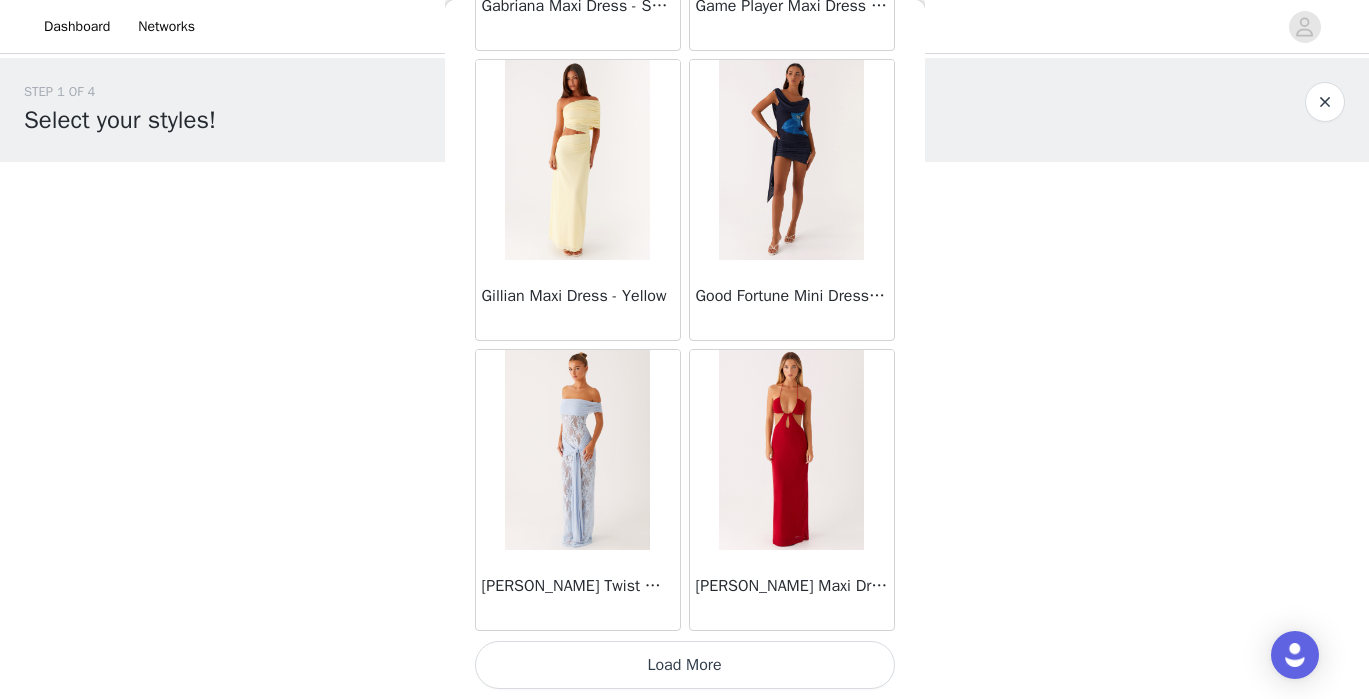 click on "Load More" at bounding box center (685, 665) 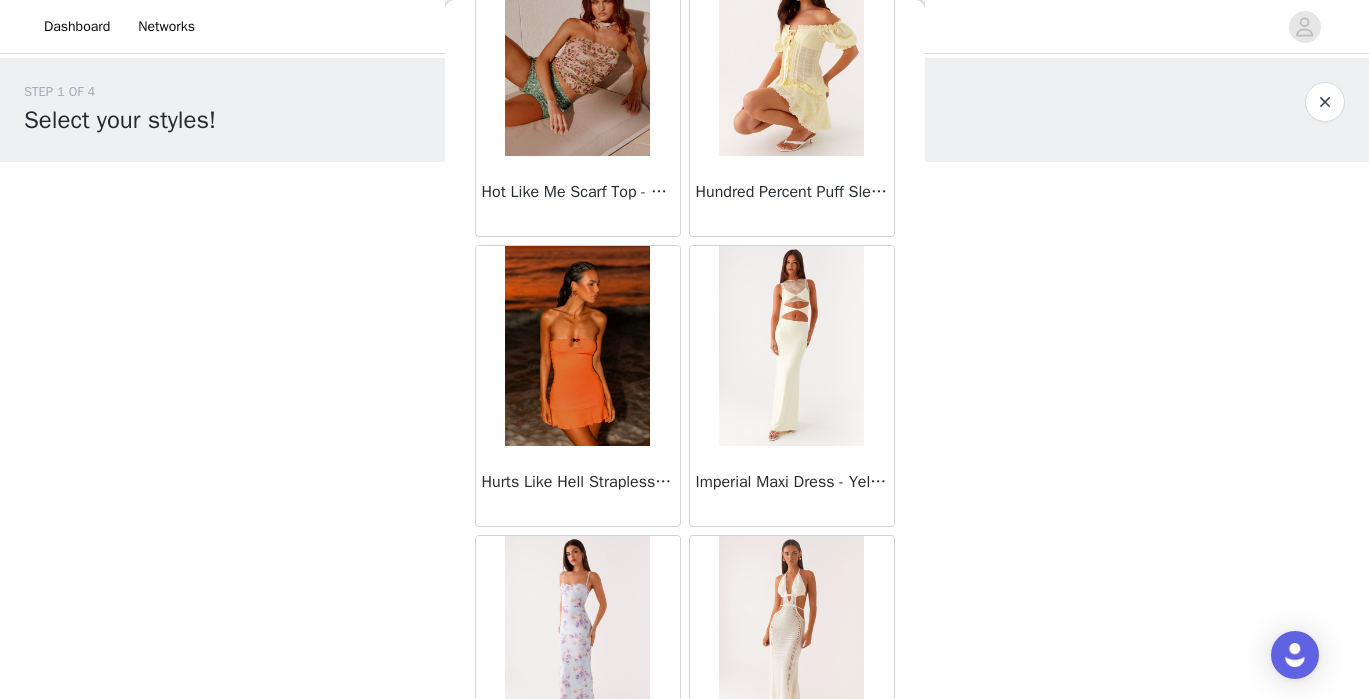 scroll, scrollTop: 28461, scrollLeft: 0, axis: vertical 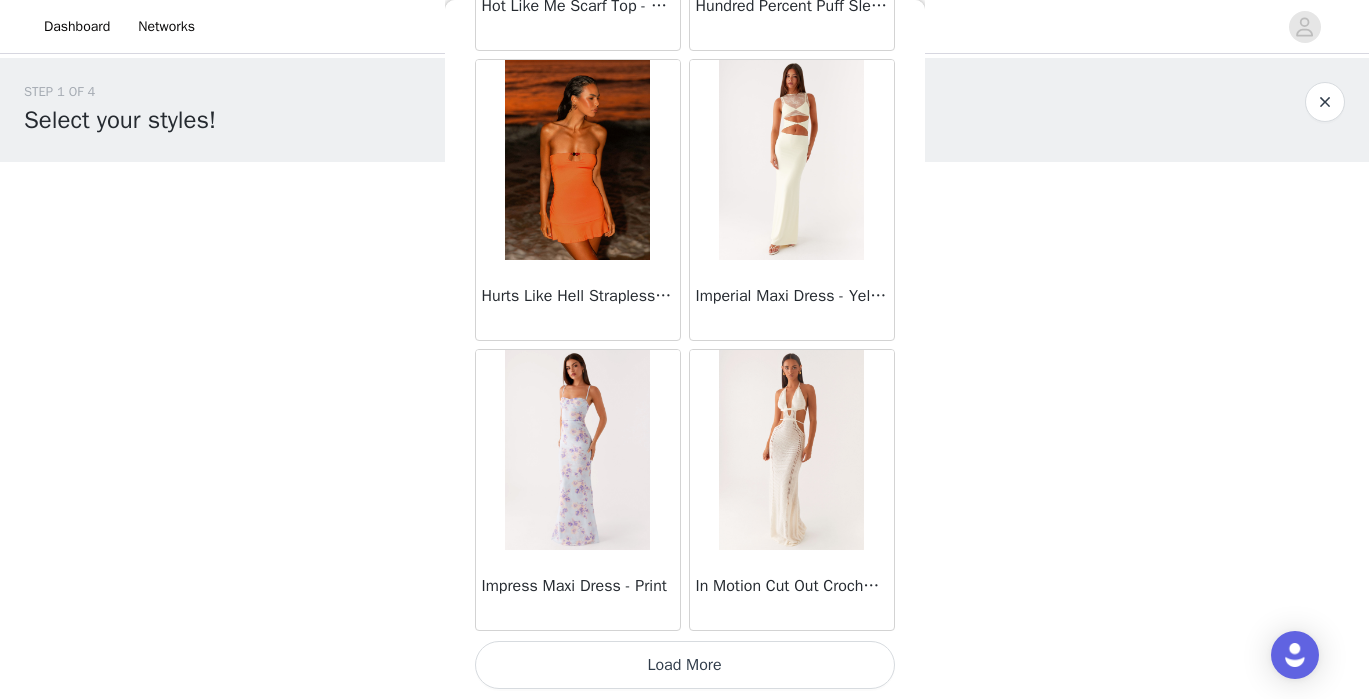 click on "Load More" at bounding box center (685, 665) 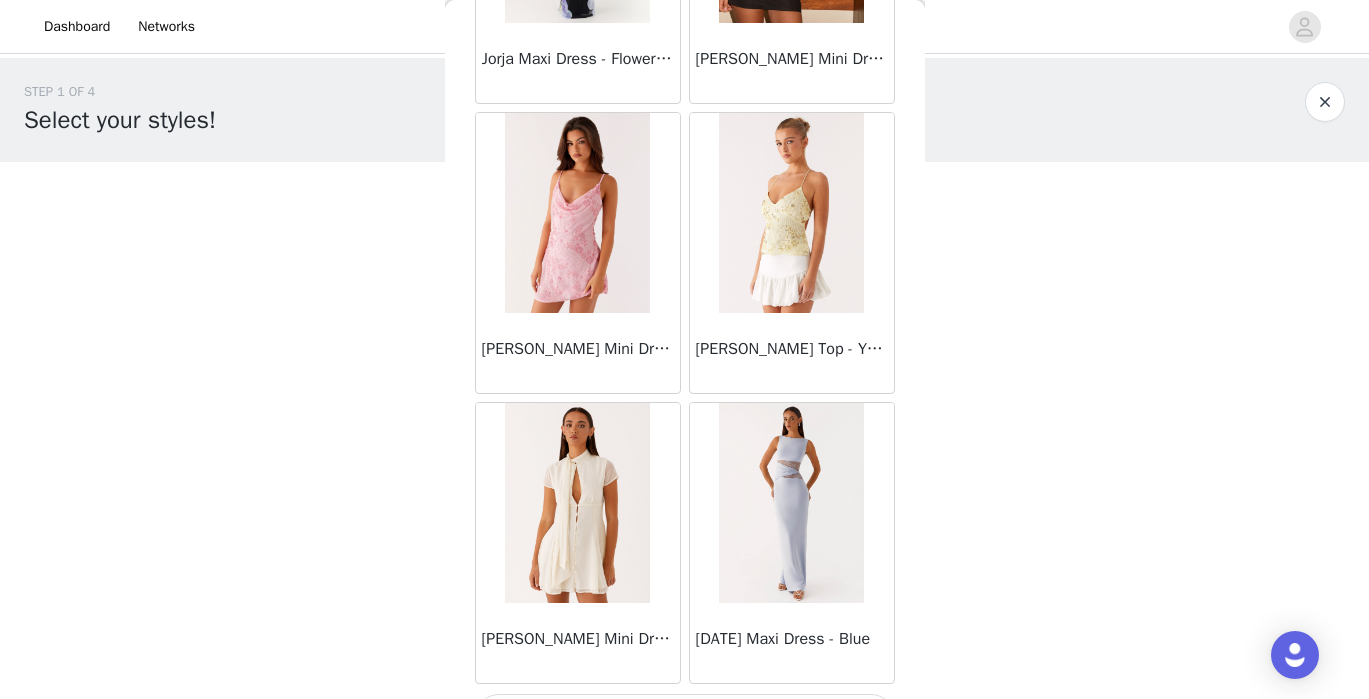 scroll, scrollTop: 31361, scrollLeft: 0, axis: vertical 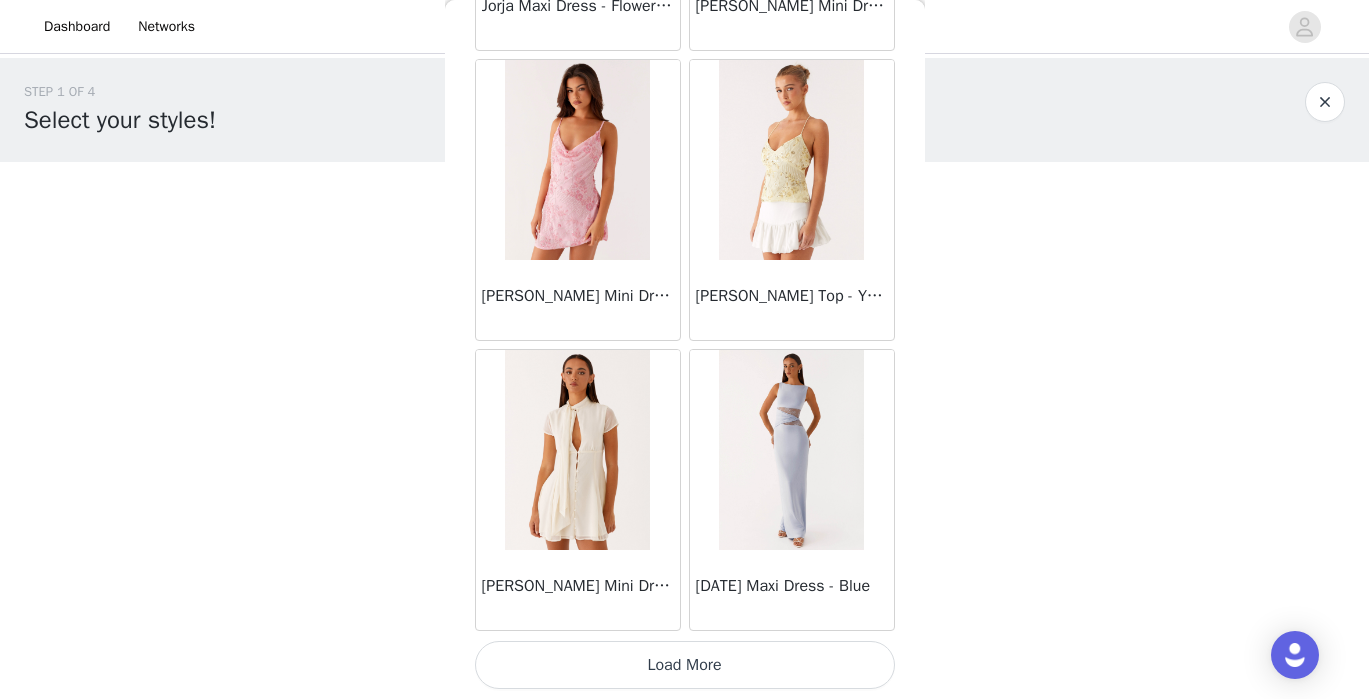 click on "Load More" at bounding box center (685, 665) 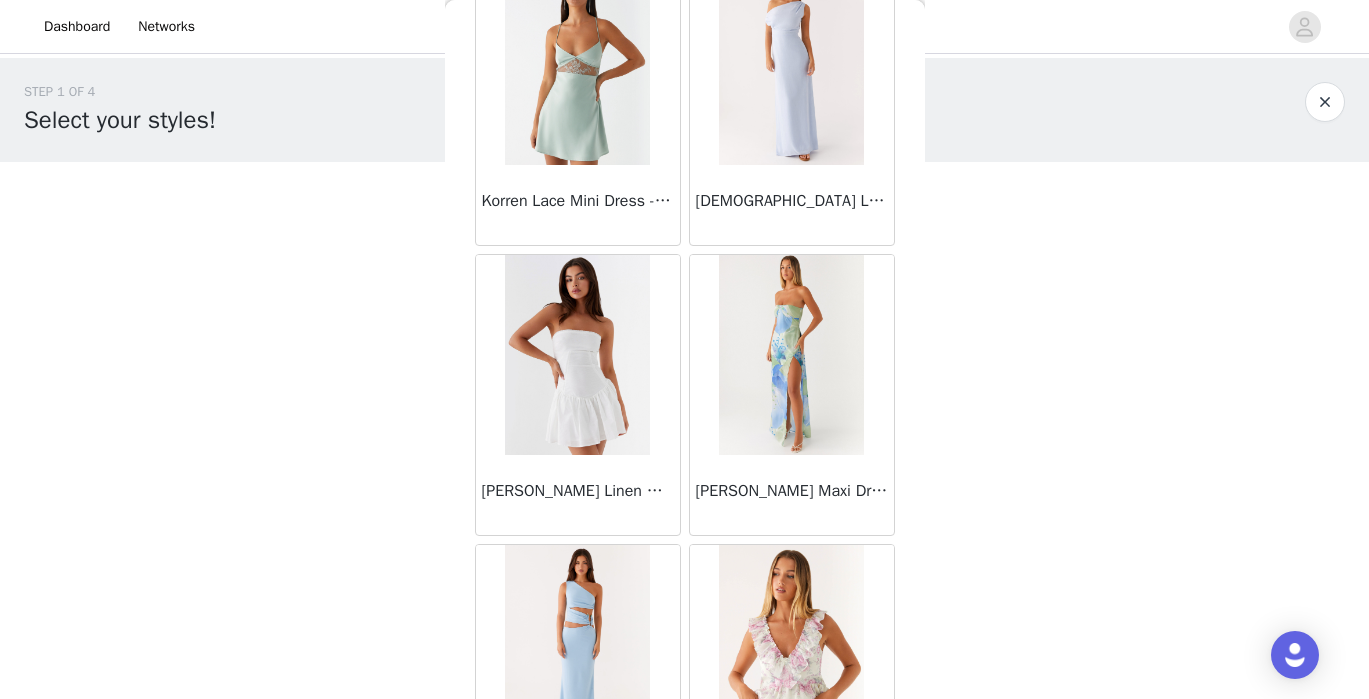 scroll, scrollTop: 34261, scrollLeft: 0, axis: vertical 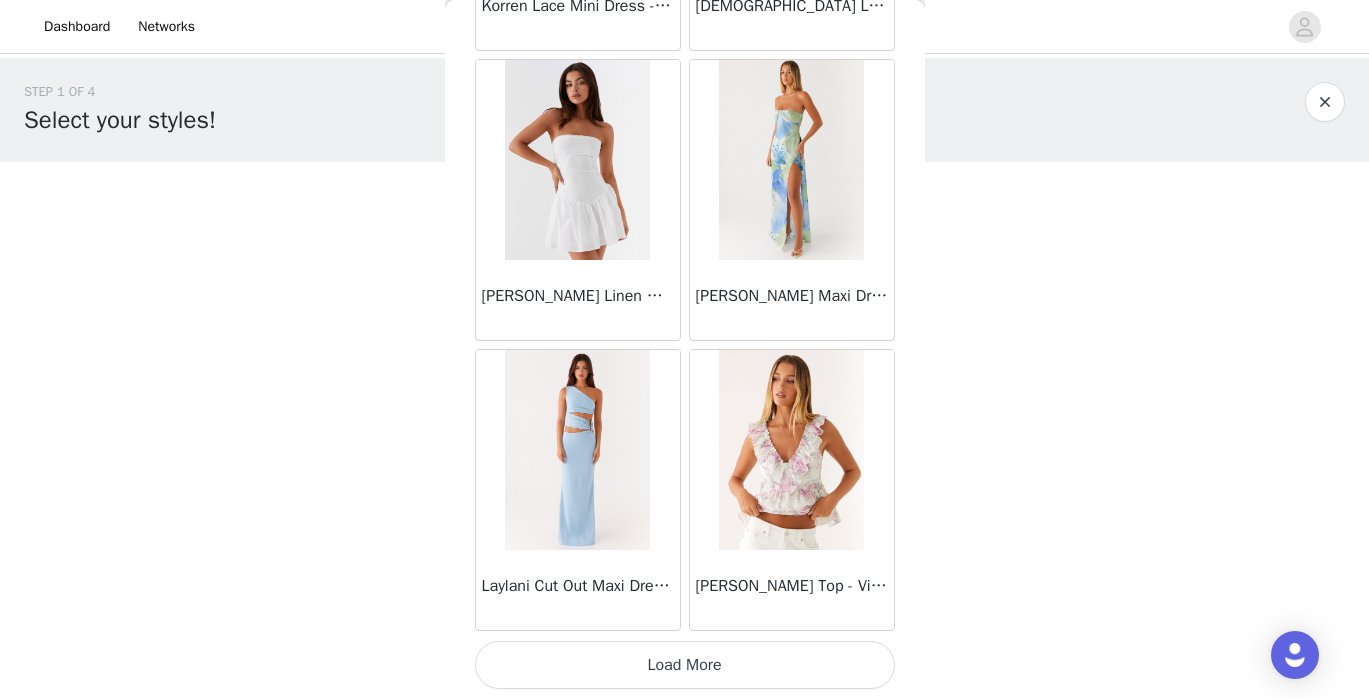 click on "Load More" at bounding box center [685, 665] 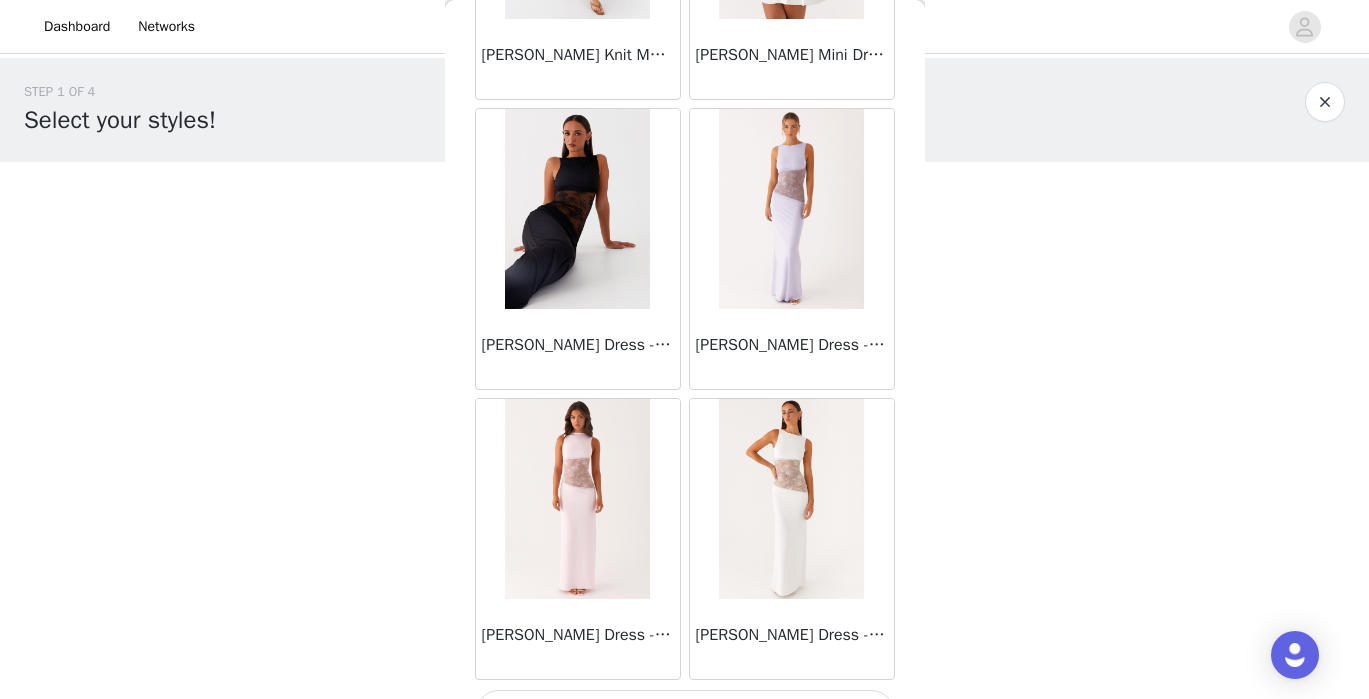 scroll, scrollTop: 37149, scrollLeft: 0, axis: vertical 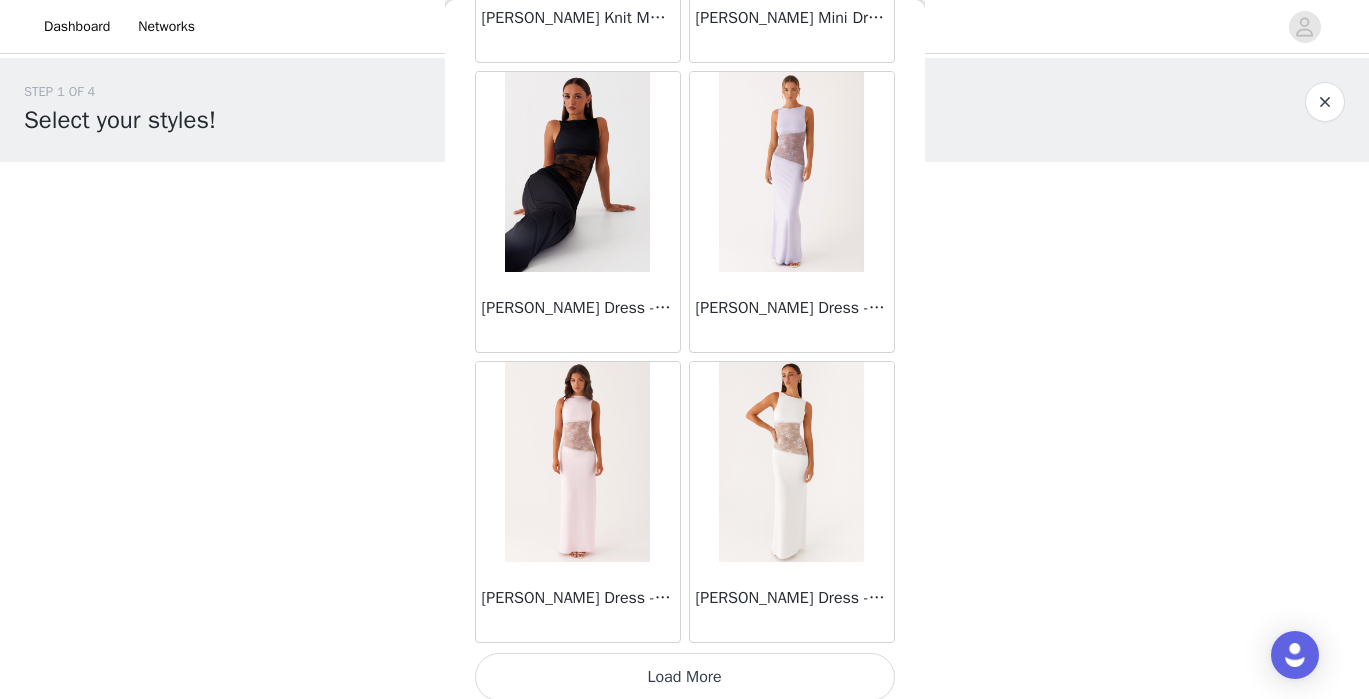 click on "Load More" at bounding box center [685, 677] 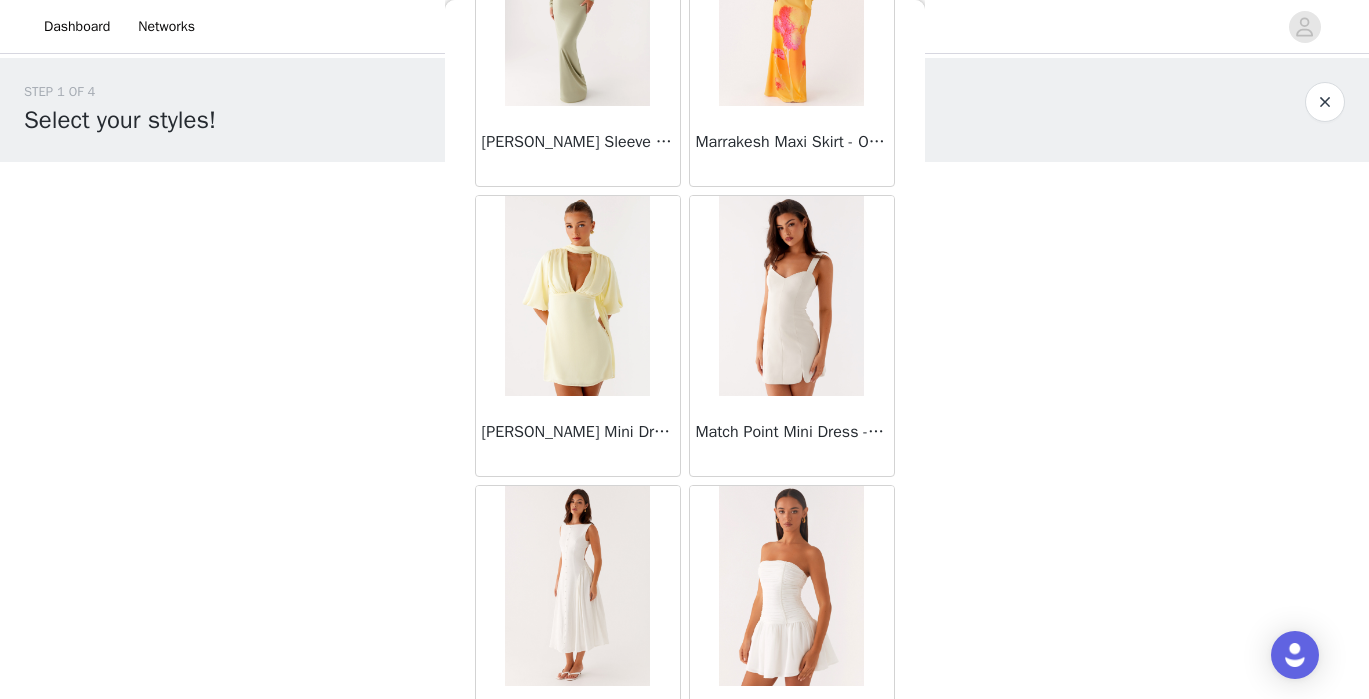 scroll, scrollTop: 40061, scrollLeft: 0, axis: vertical 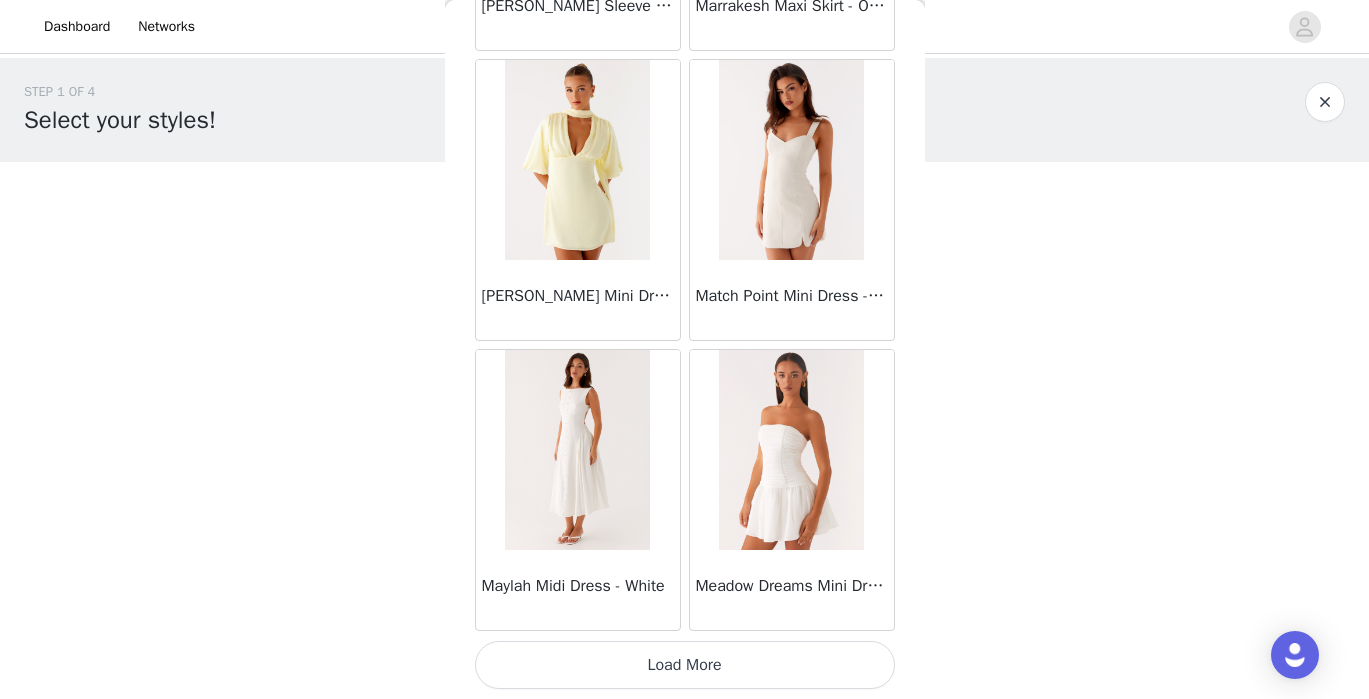click on "Load More" at bounding box center (685, 665) 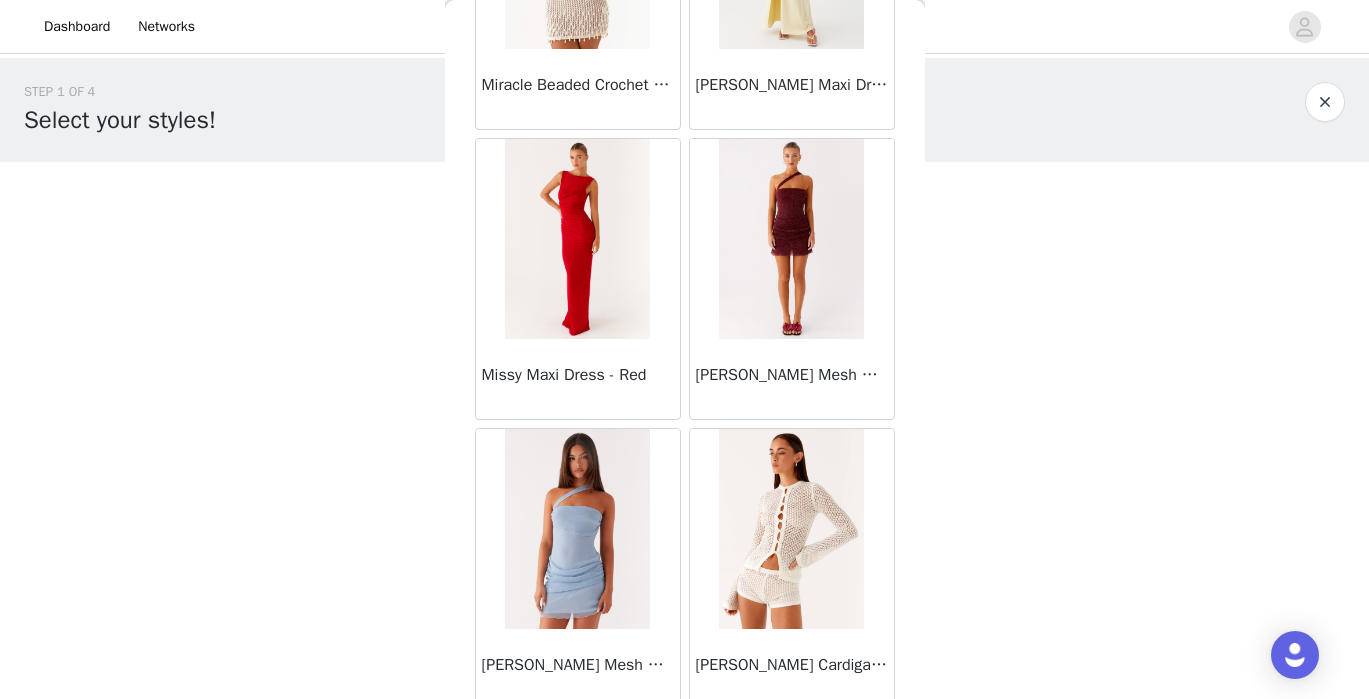 scroll, scrollTop: 42961, scrollLeft: 0, axis: vertical 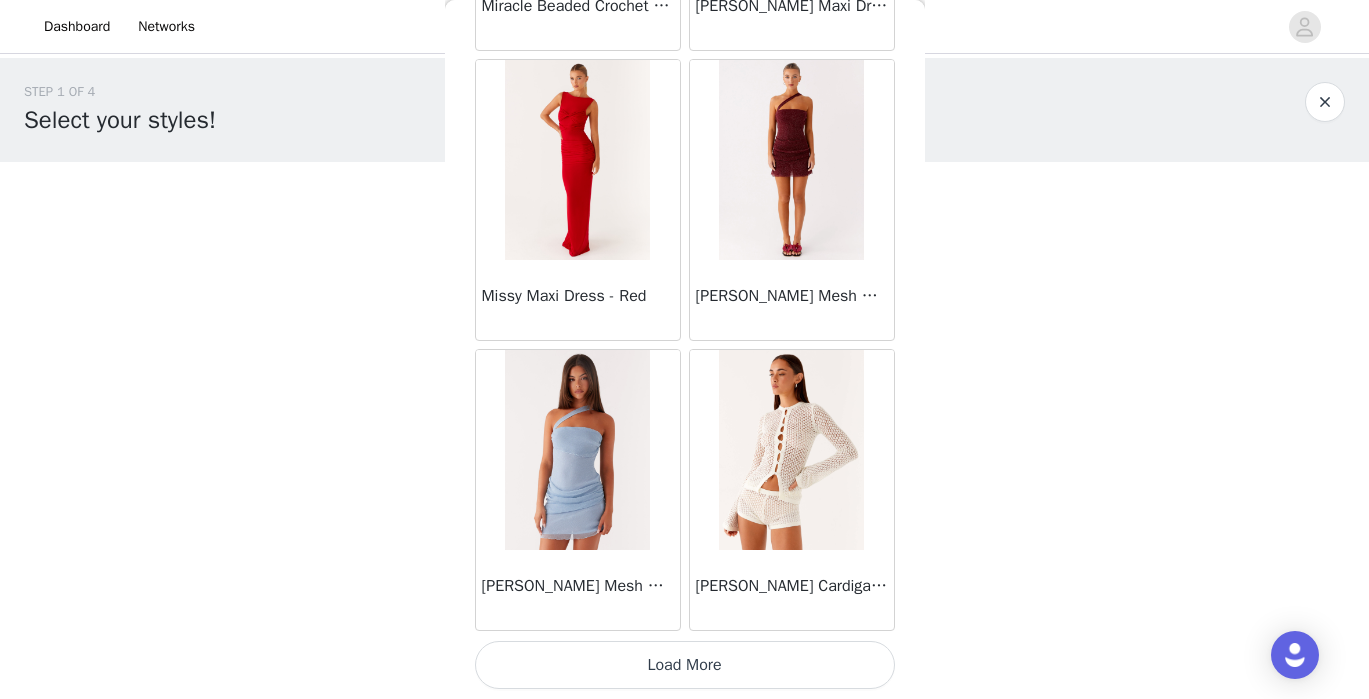 click on "Load More" at bounding box center [685, 665] 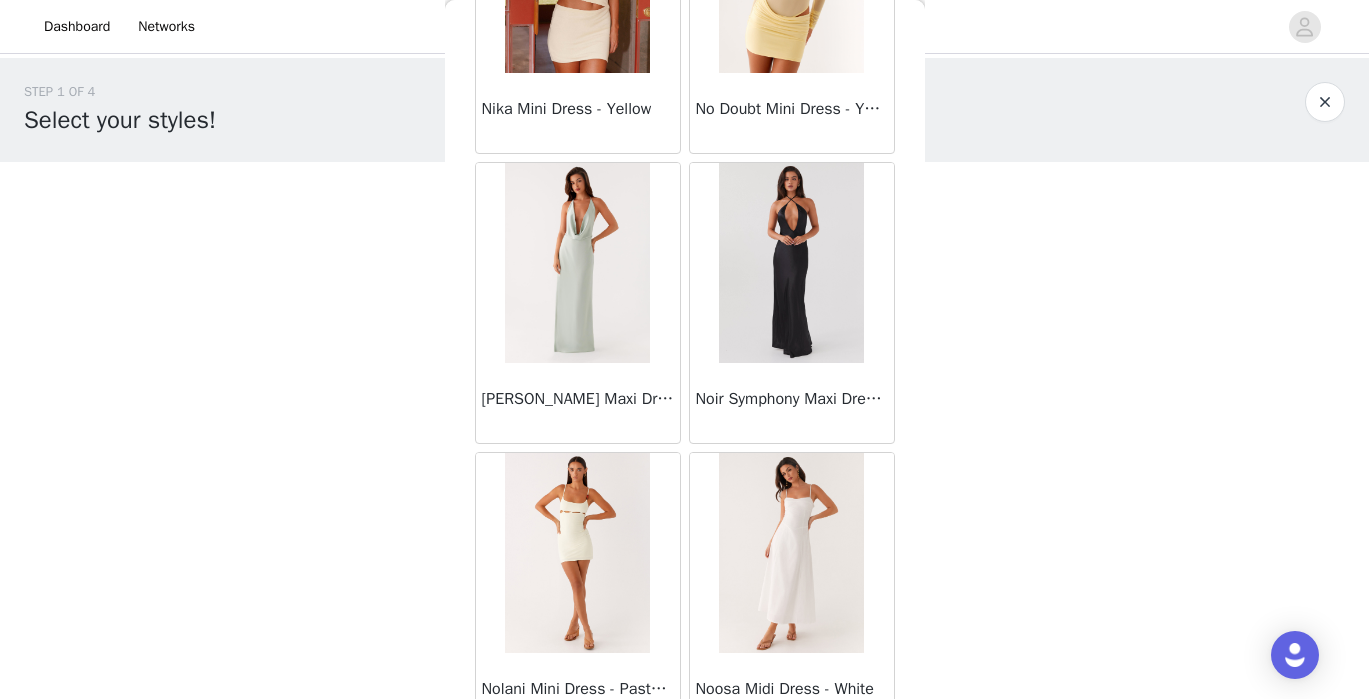 scroll, scrollTop: 45861, scrollLeft: 0, axis: vertical 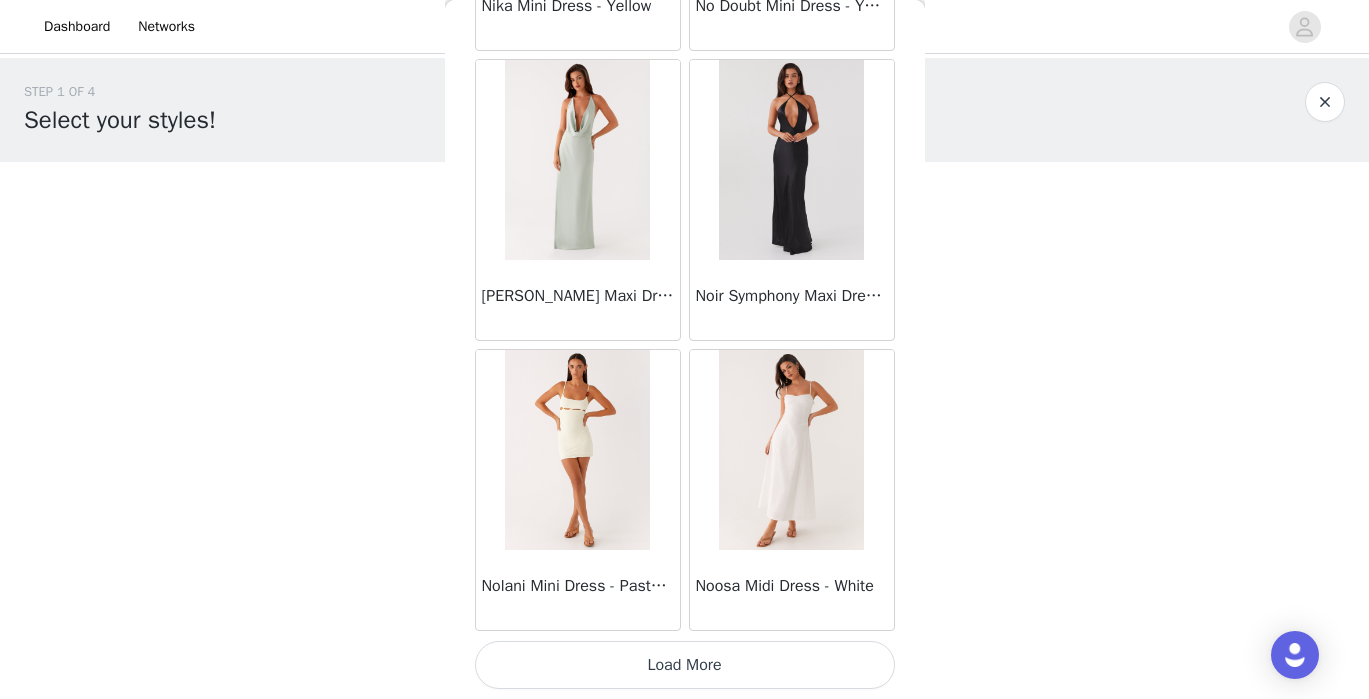 click on "Load More" at bounding box center [685, 665] 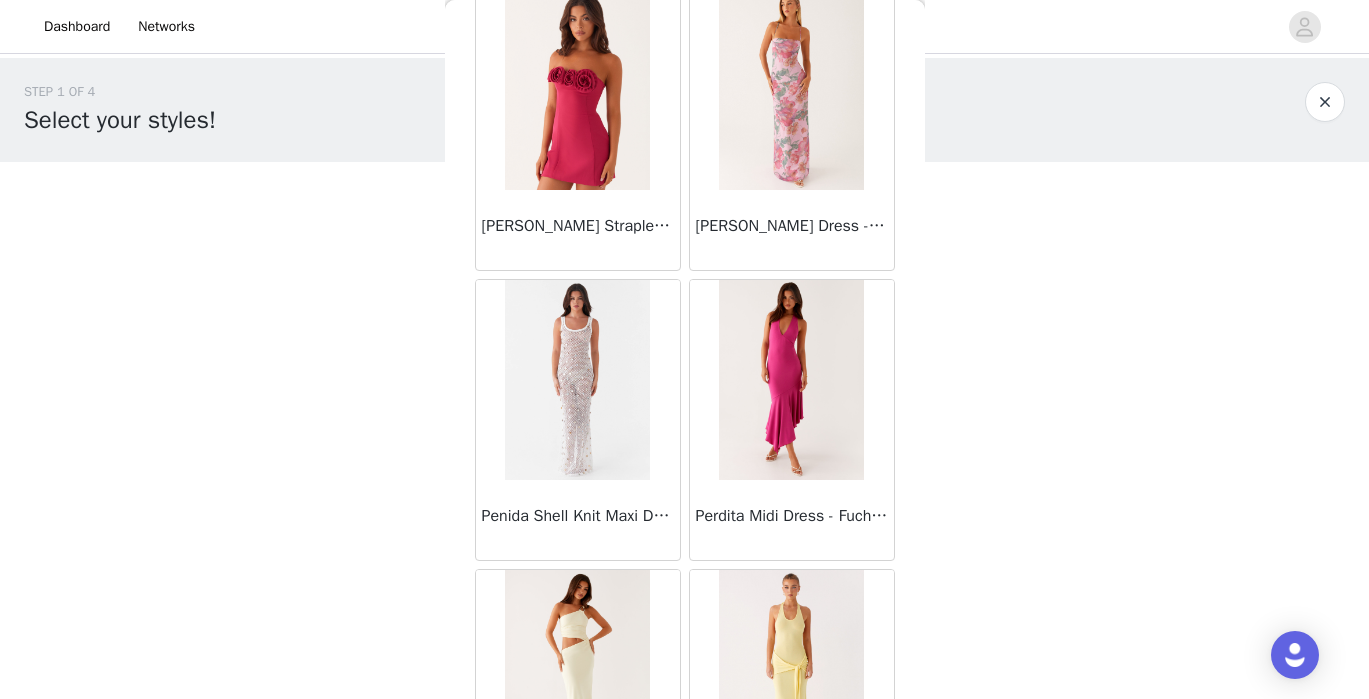 scroll, scrollTop: 48761, scrollLeft: 0, axis: vertical 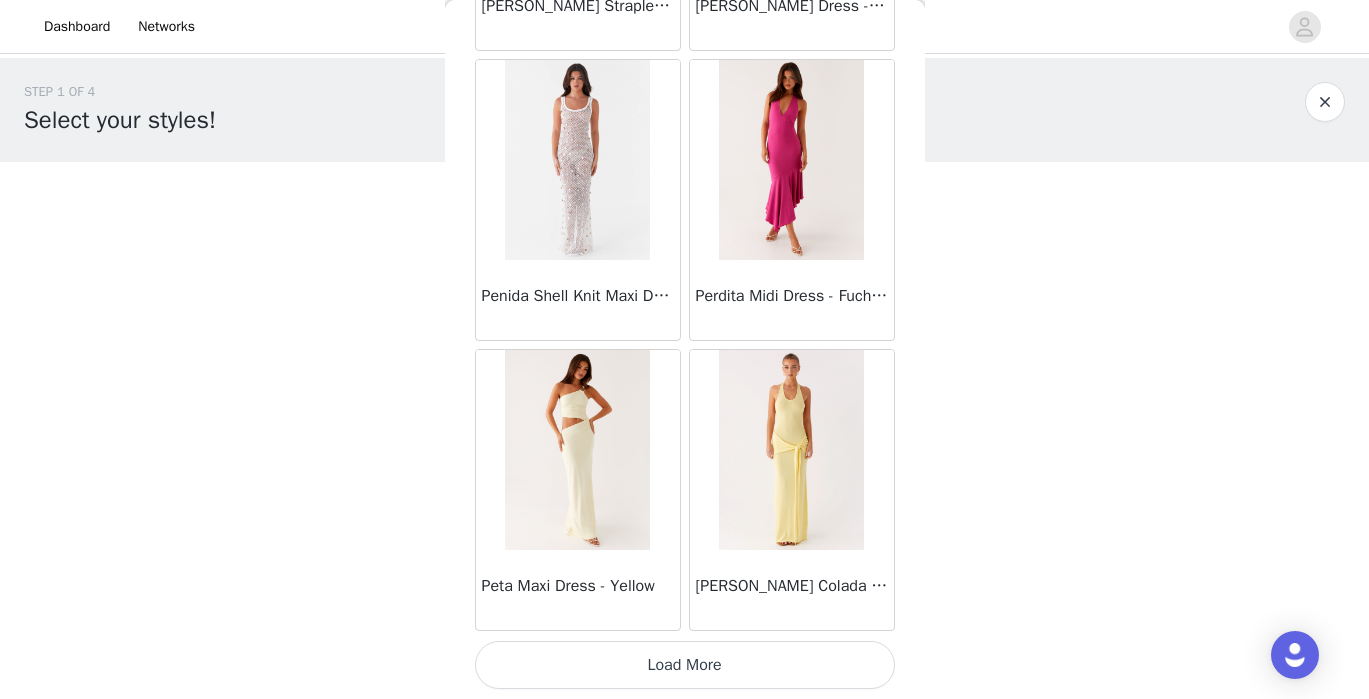 click on "Load More" at bounding box center [685, 665] 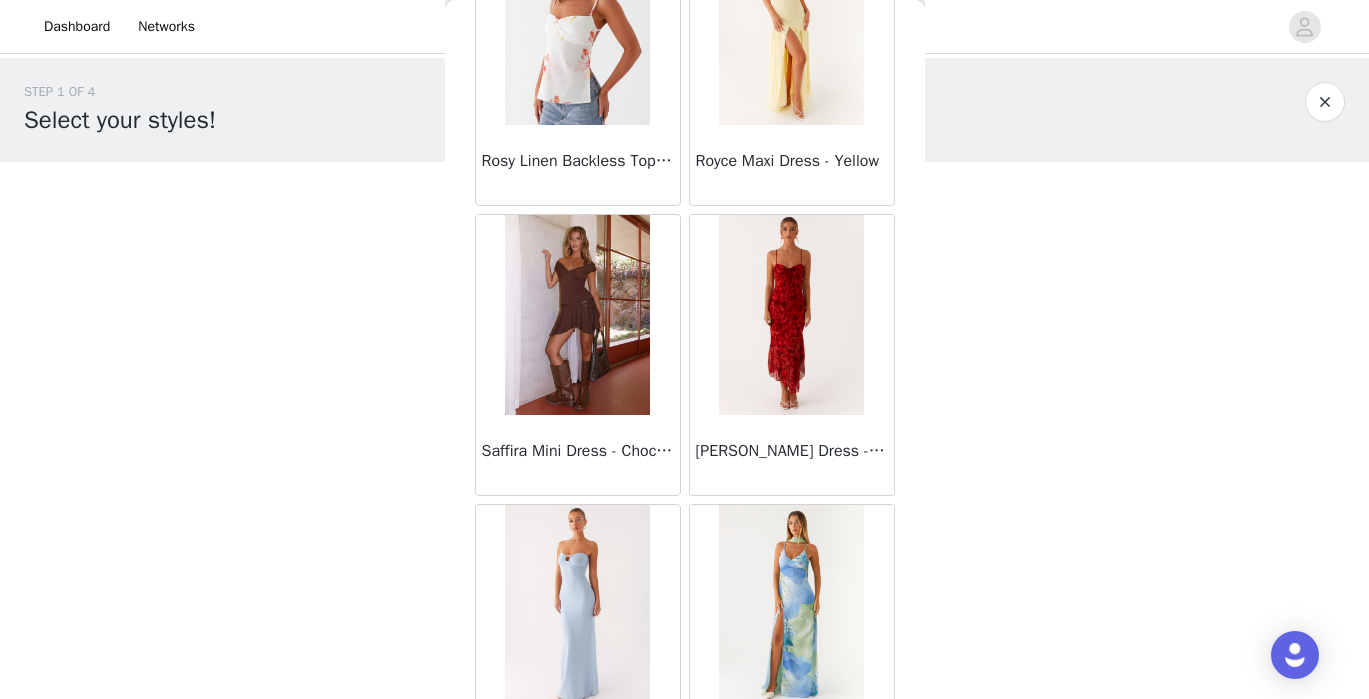 scroll, scrollTop: 51661, scrollLeft: 0, axis: vertical 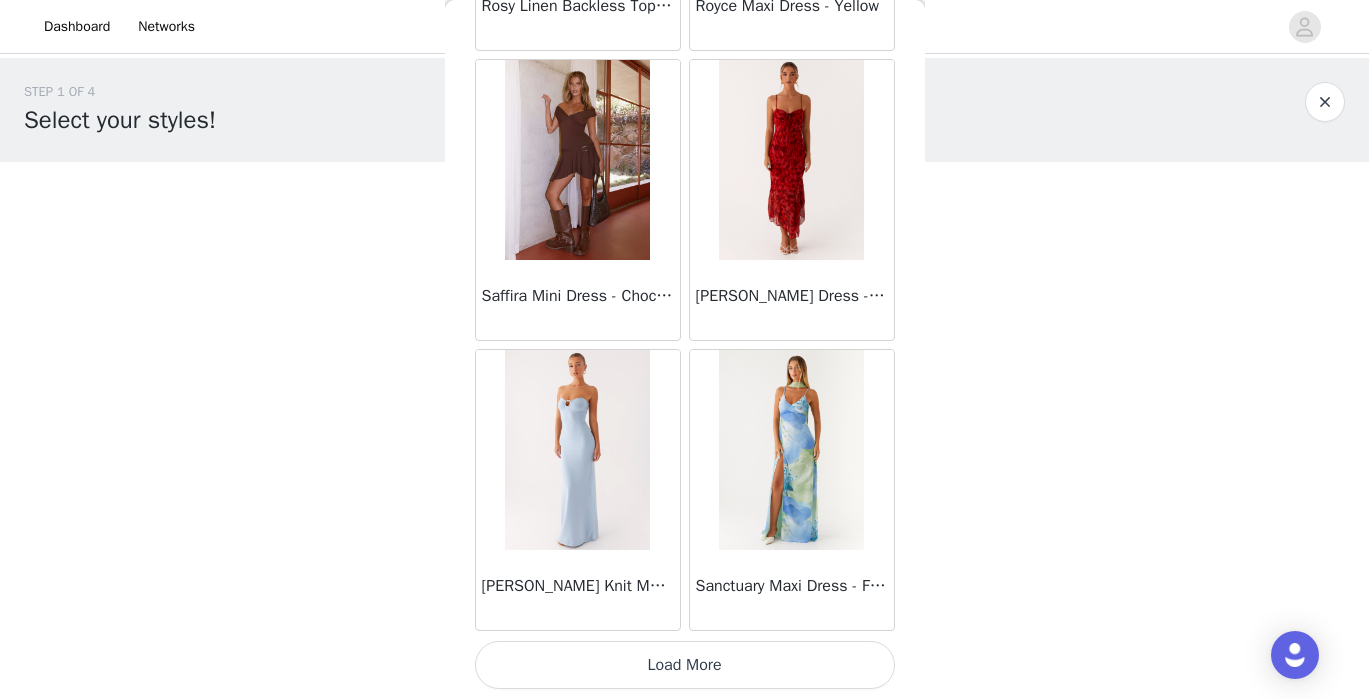 click on "Load More" at bounding box center (685, 665) 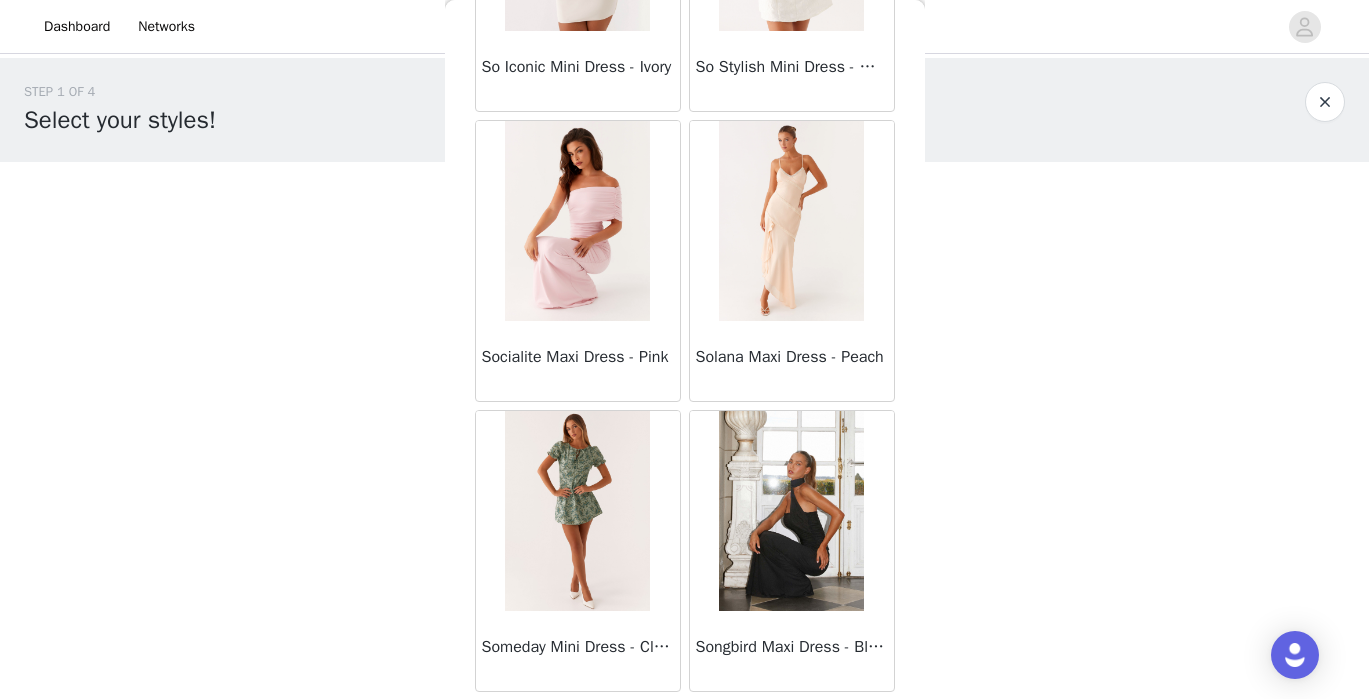 scroll, scrollTop: 54561, scrollLeft: 0, axis: vertical 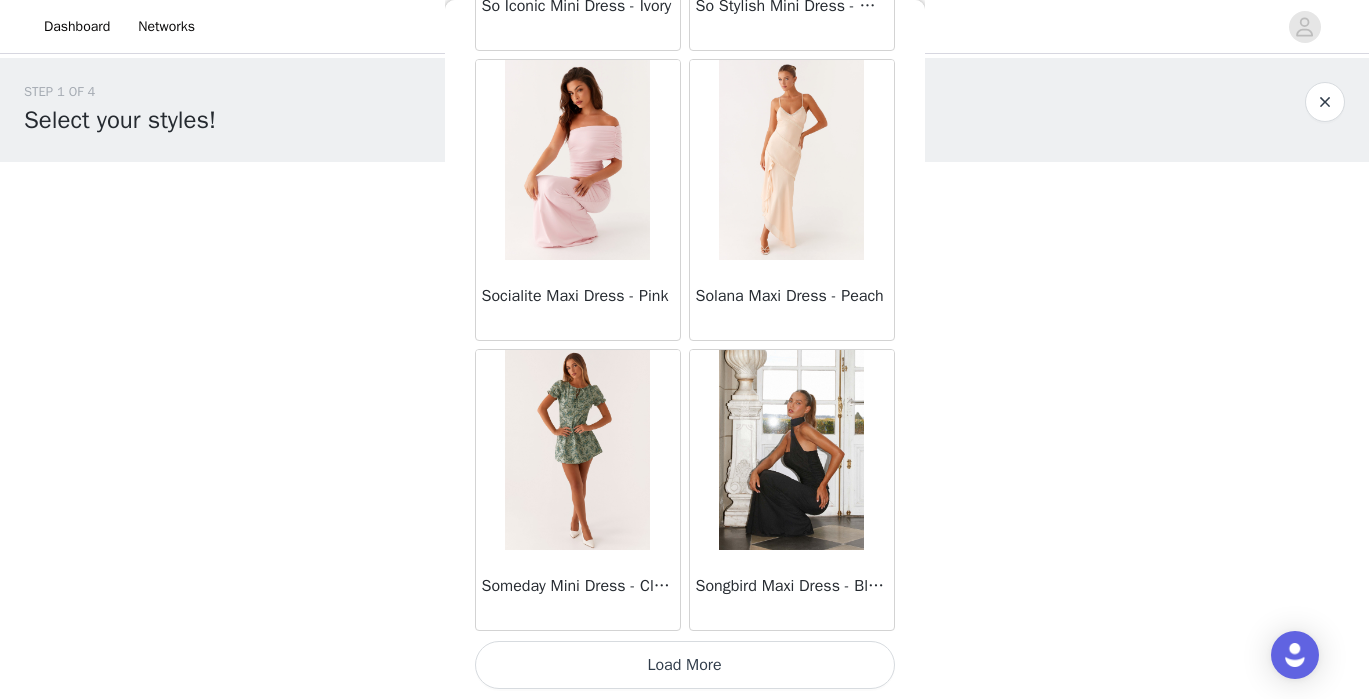 click on "Load More" at bounding box center (685, 665) 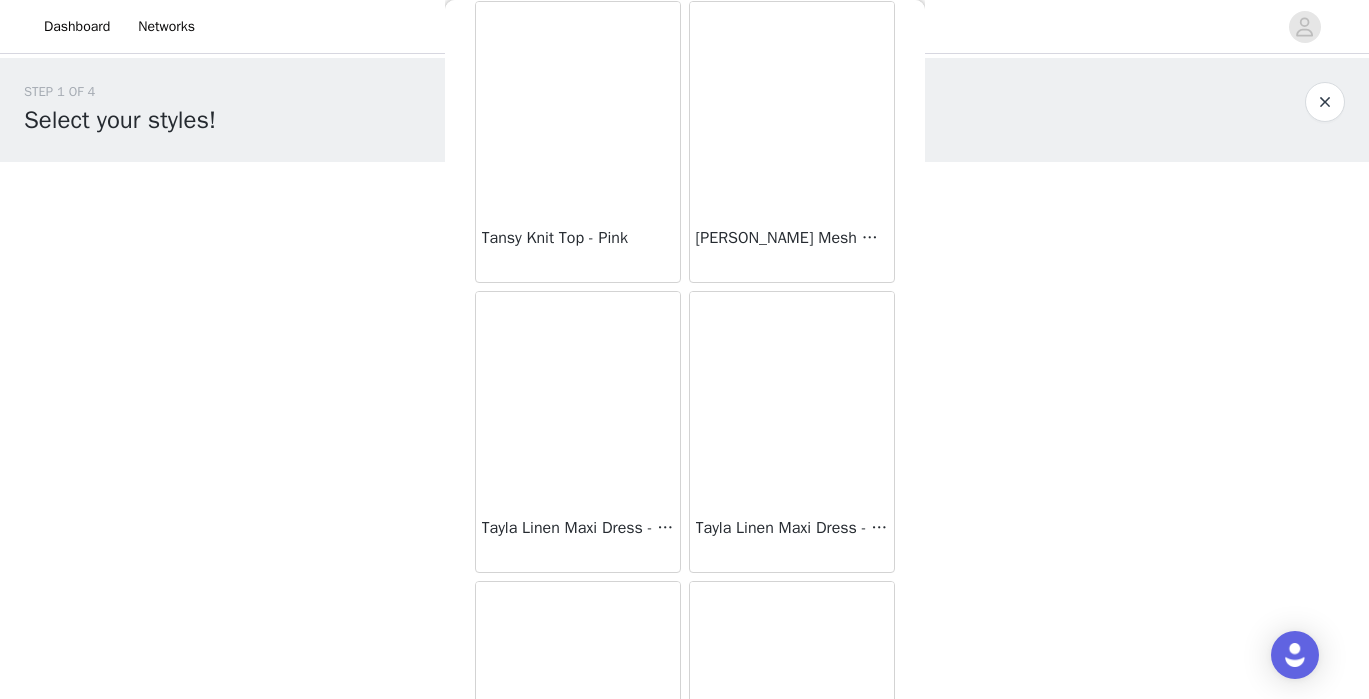 scroll, scrollTop: 57461, scrollLeft: 0, axis: vertical 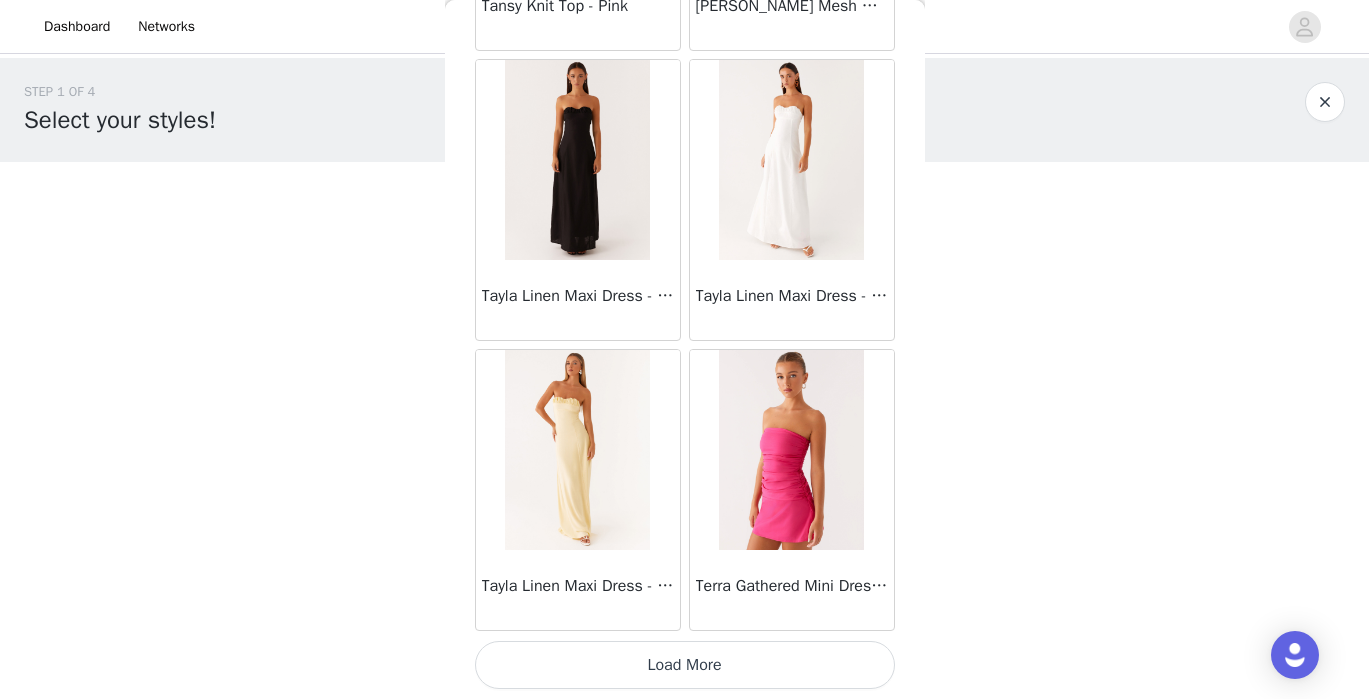 click on "Load More" at bounding box center (685, 665) 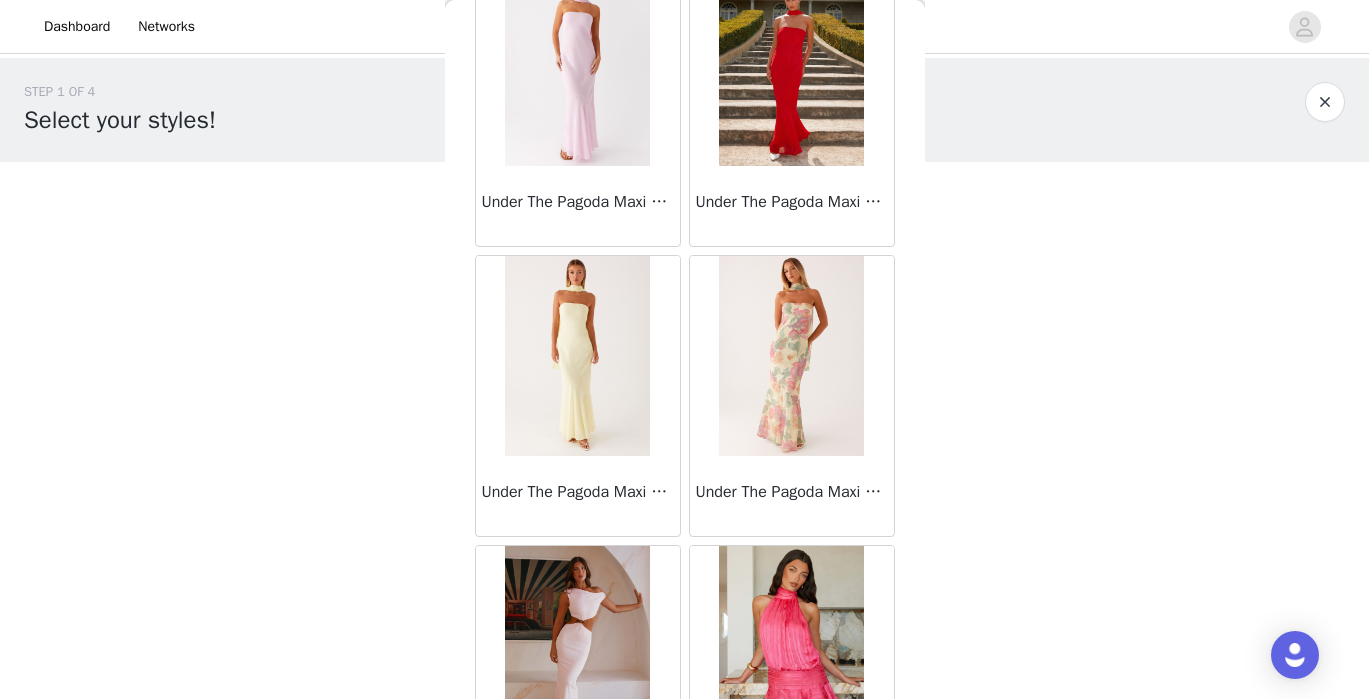 scroll, scrollTop: 60361, scrollLeft: 0, axis: vertical 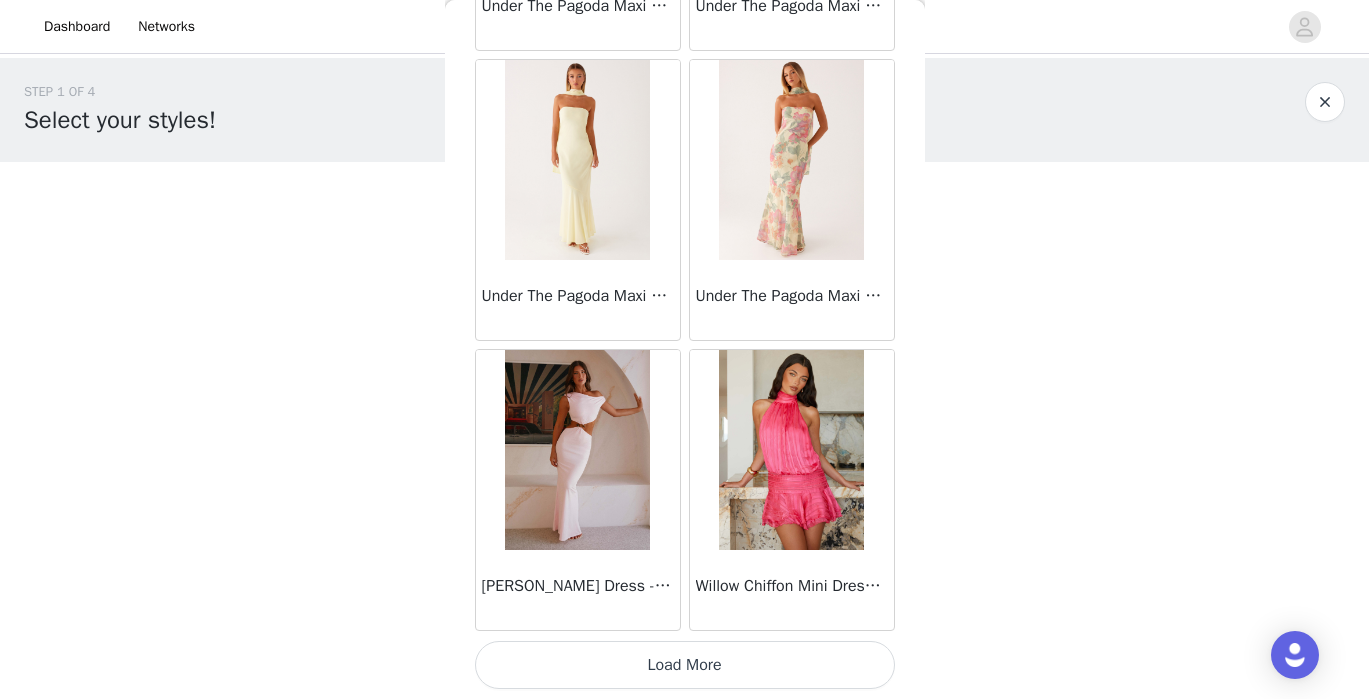 click on "Load More" at bounding box center [685, 665] 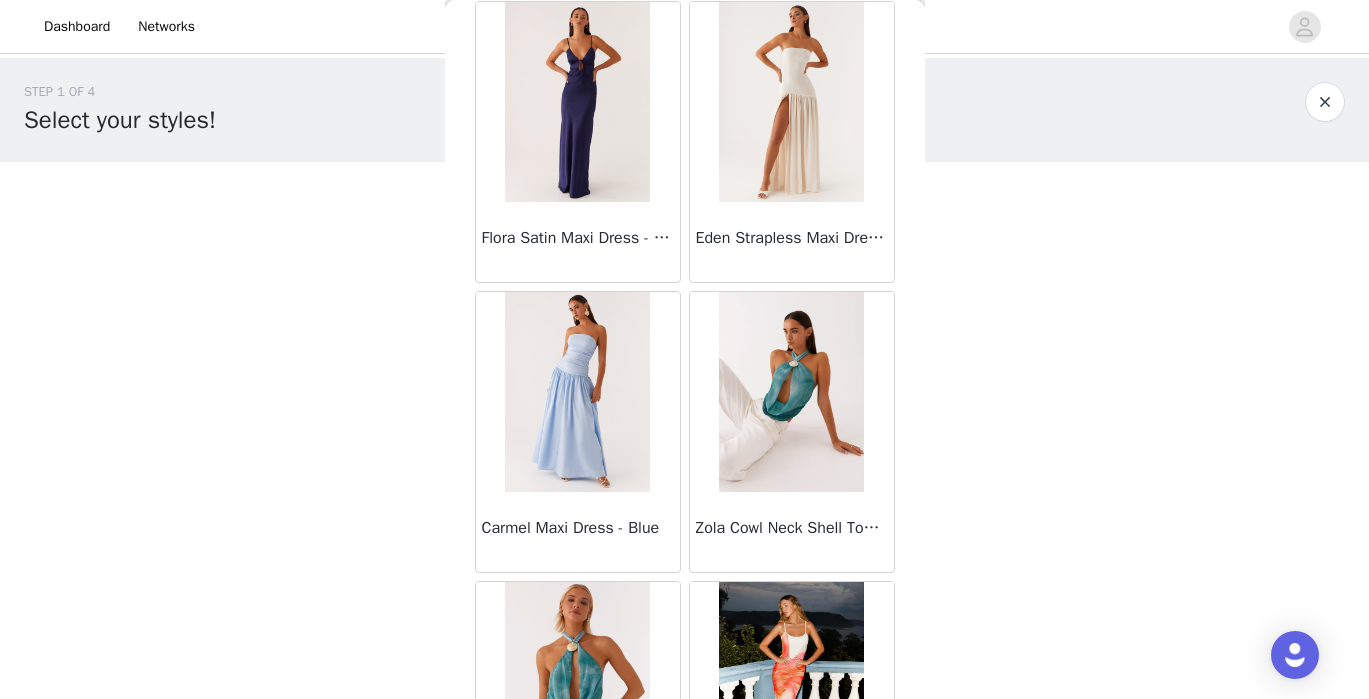 scroll, scrollTop: 63261, scrollLeft: 0, axis: vertical 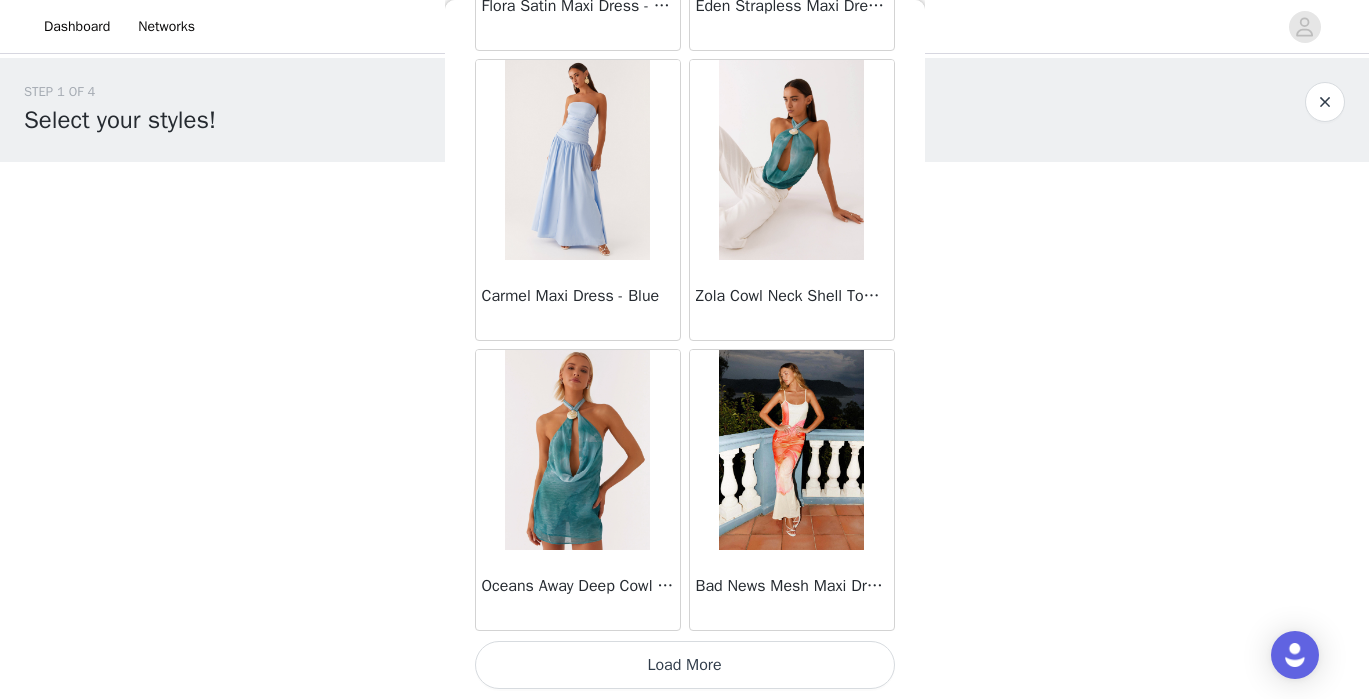 click on "Load More" at bounding box center [685, 665] 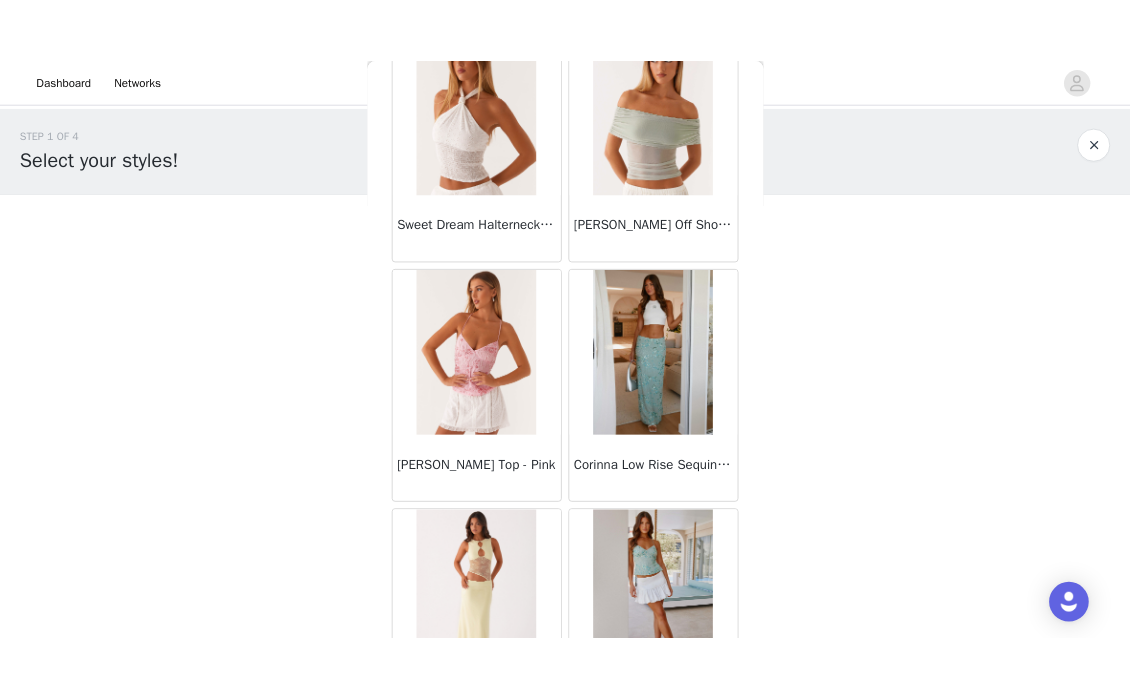 scroll, scrollTop: 65699, scrollLeft: 0, axis: vertical 